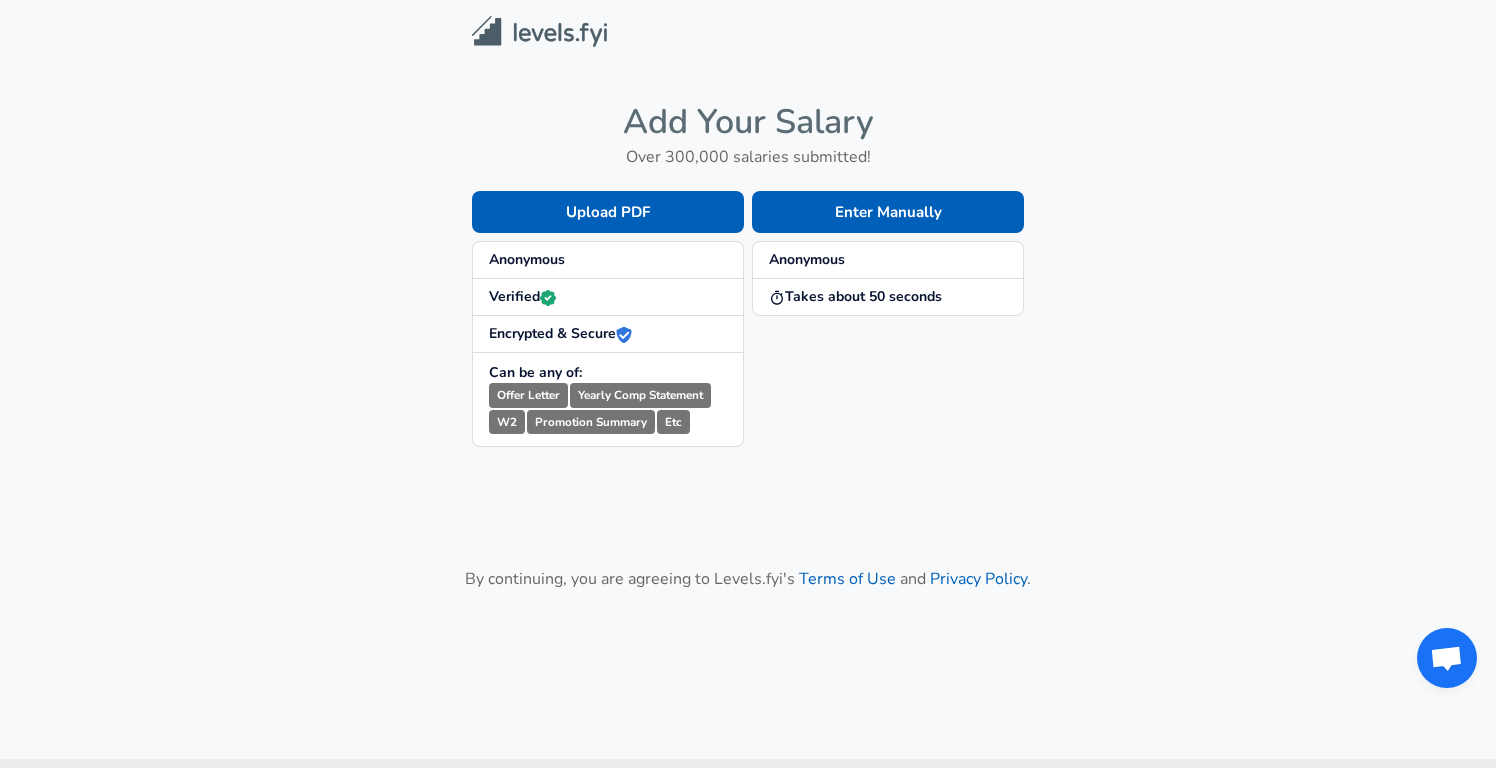 scroll, scrollTop: 0, scrollLeft: 0, axis: both 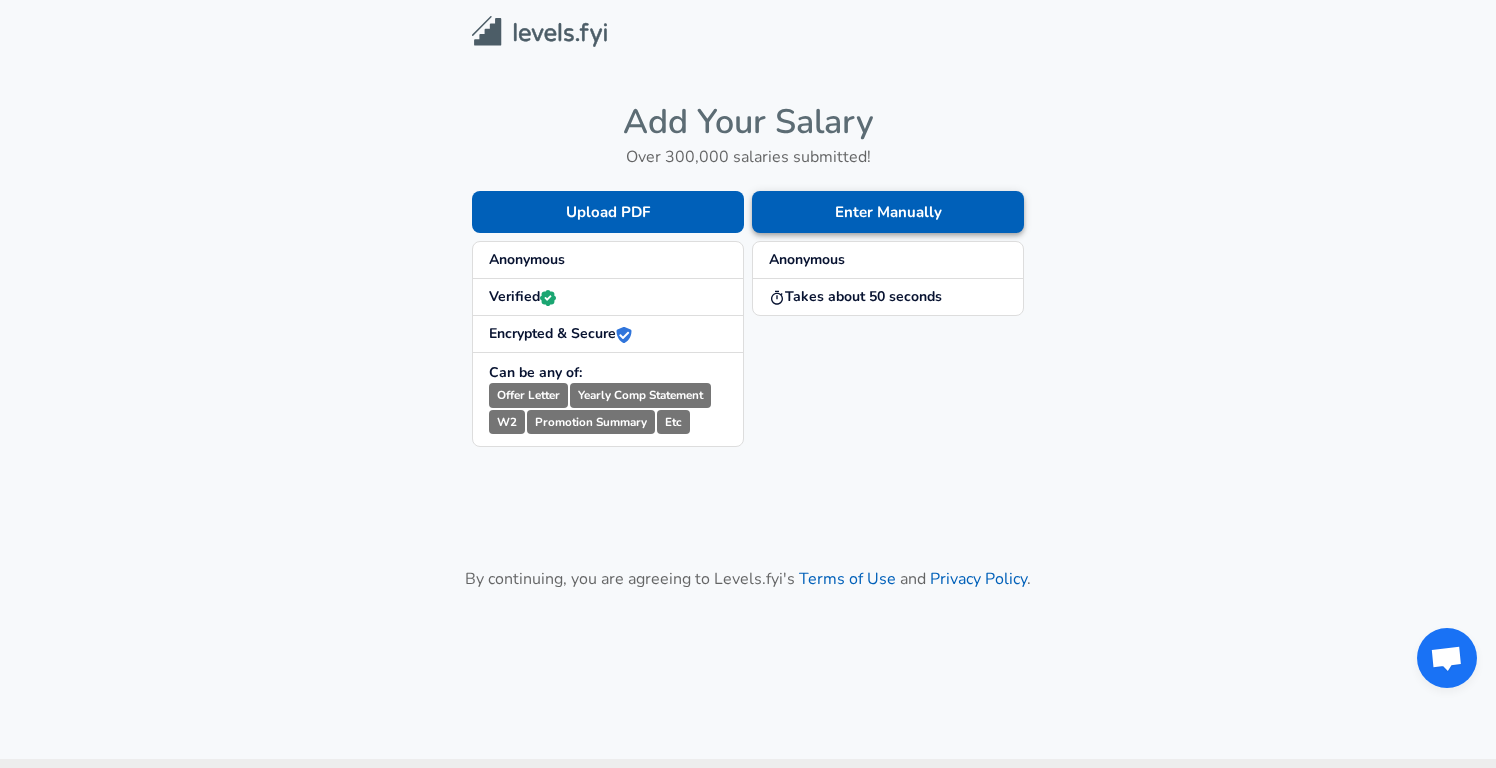 click on "Enter Manually" at bounding box center [888, 212] 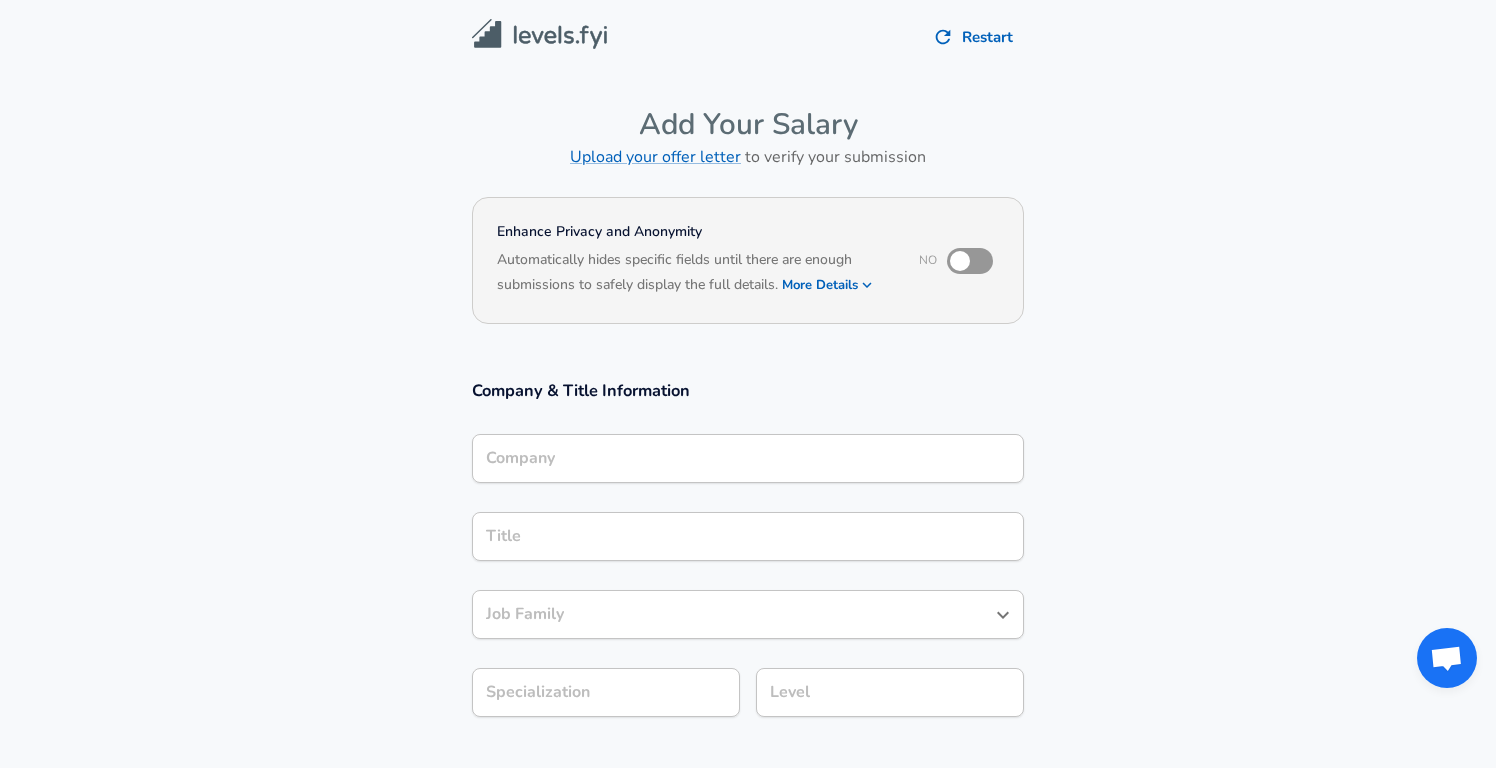 click on "Company" at bounding box center (748, 458) 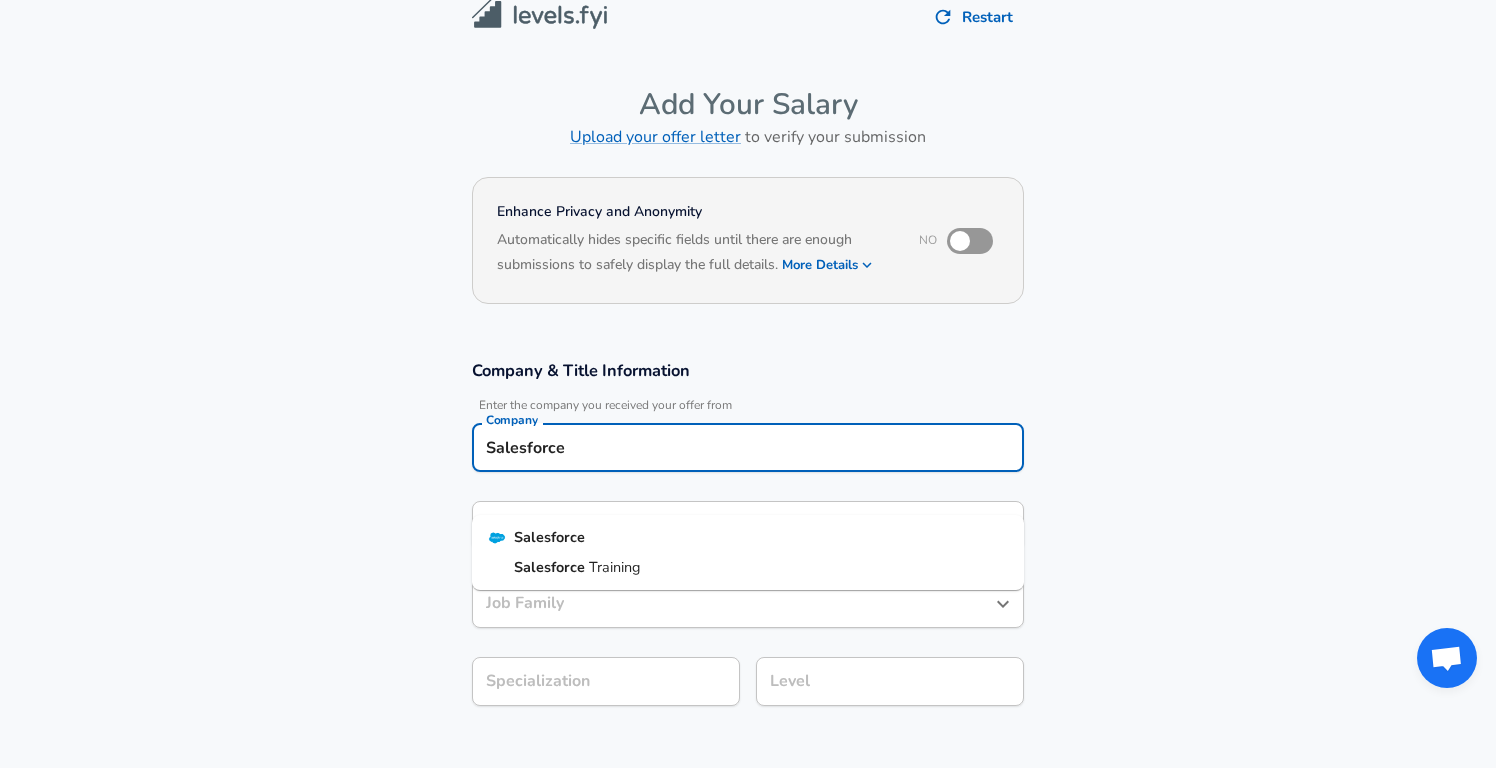 click on "Salesforce" at bounding box center (748, 538) 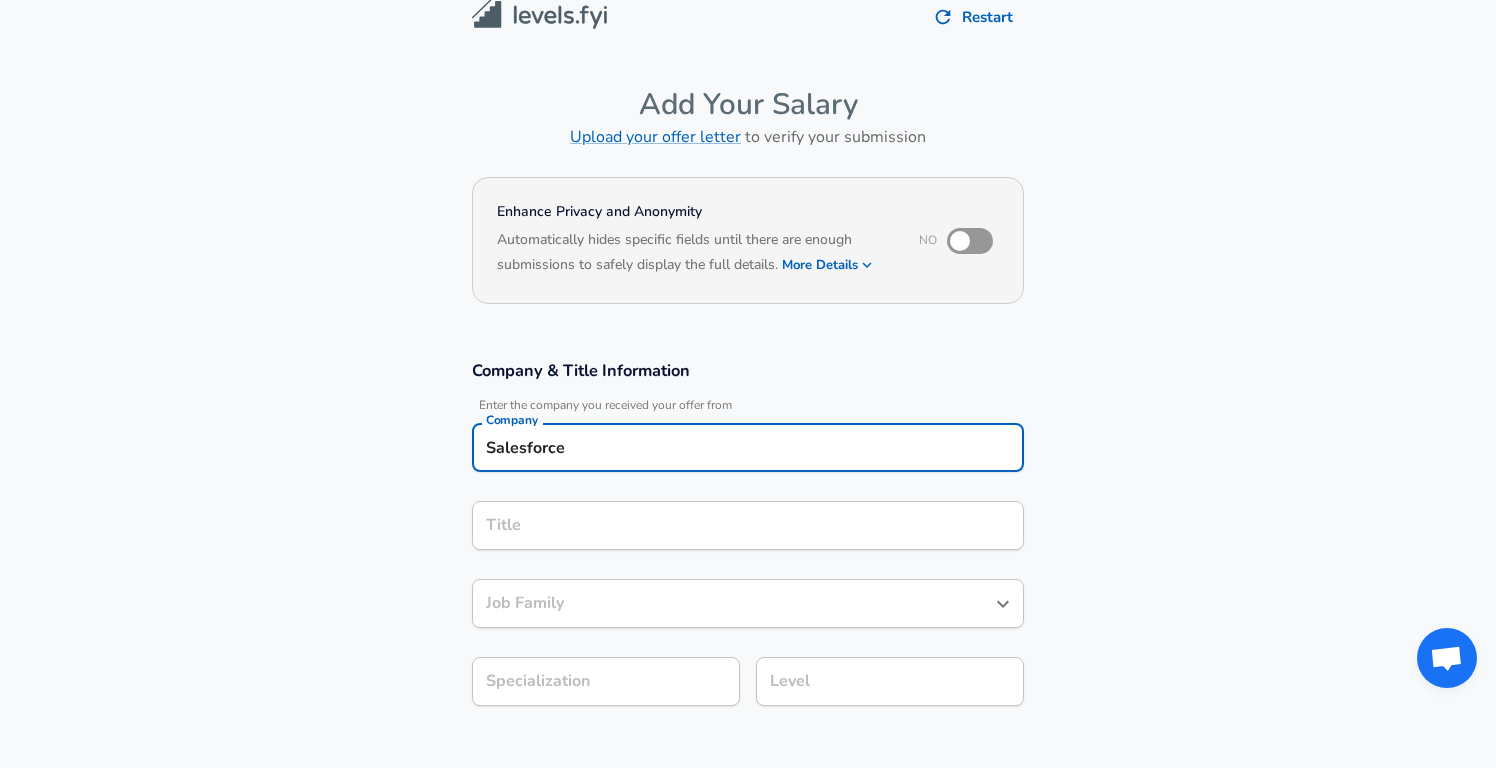 type on "Salesforce" 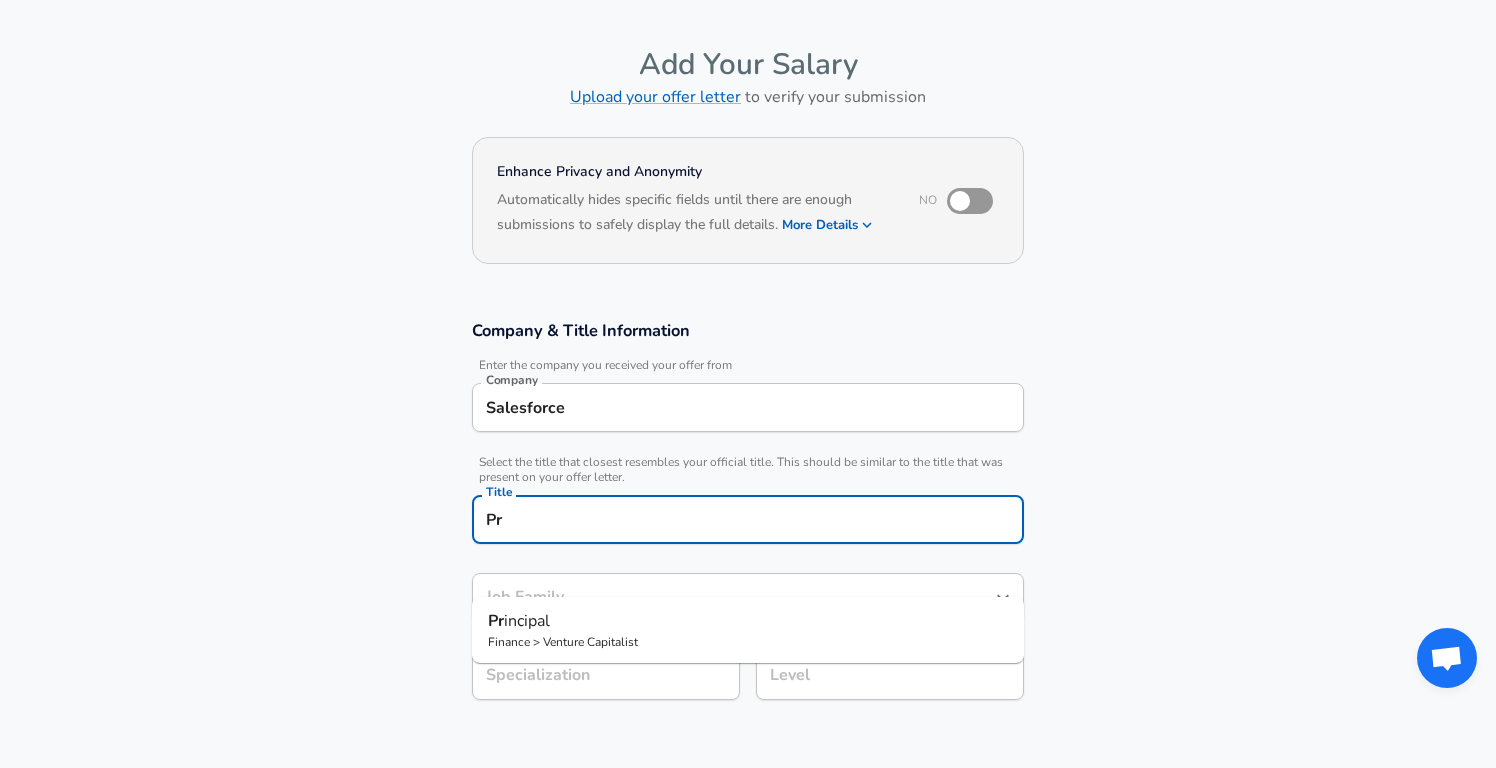 type on "P" 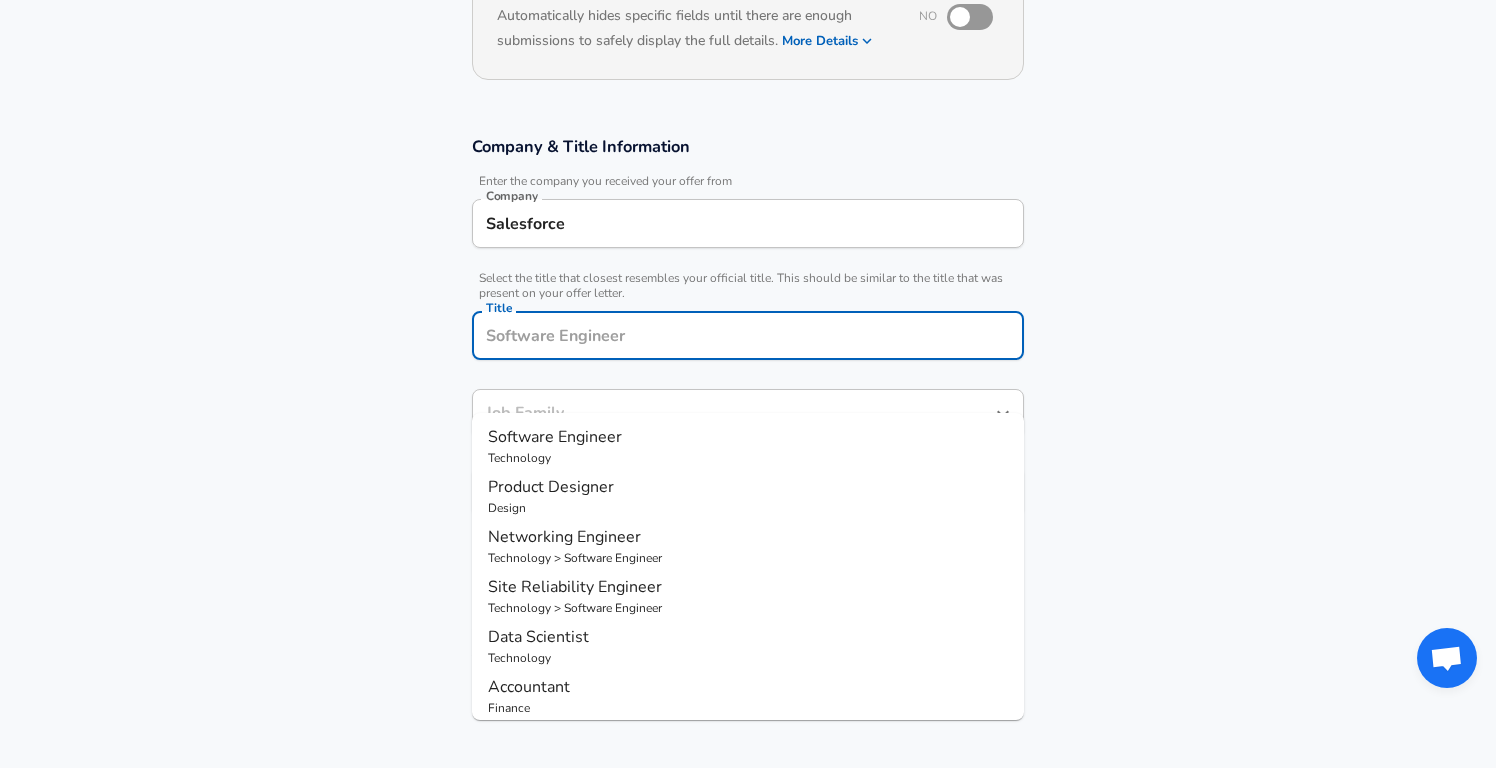 scroll, scrollTop: 245, scrollLeft: 0, axis: vertical 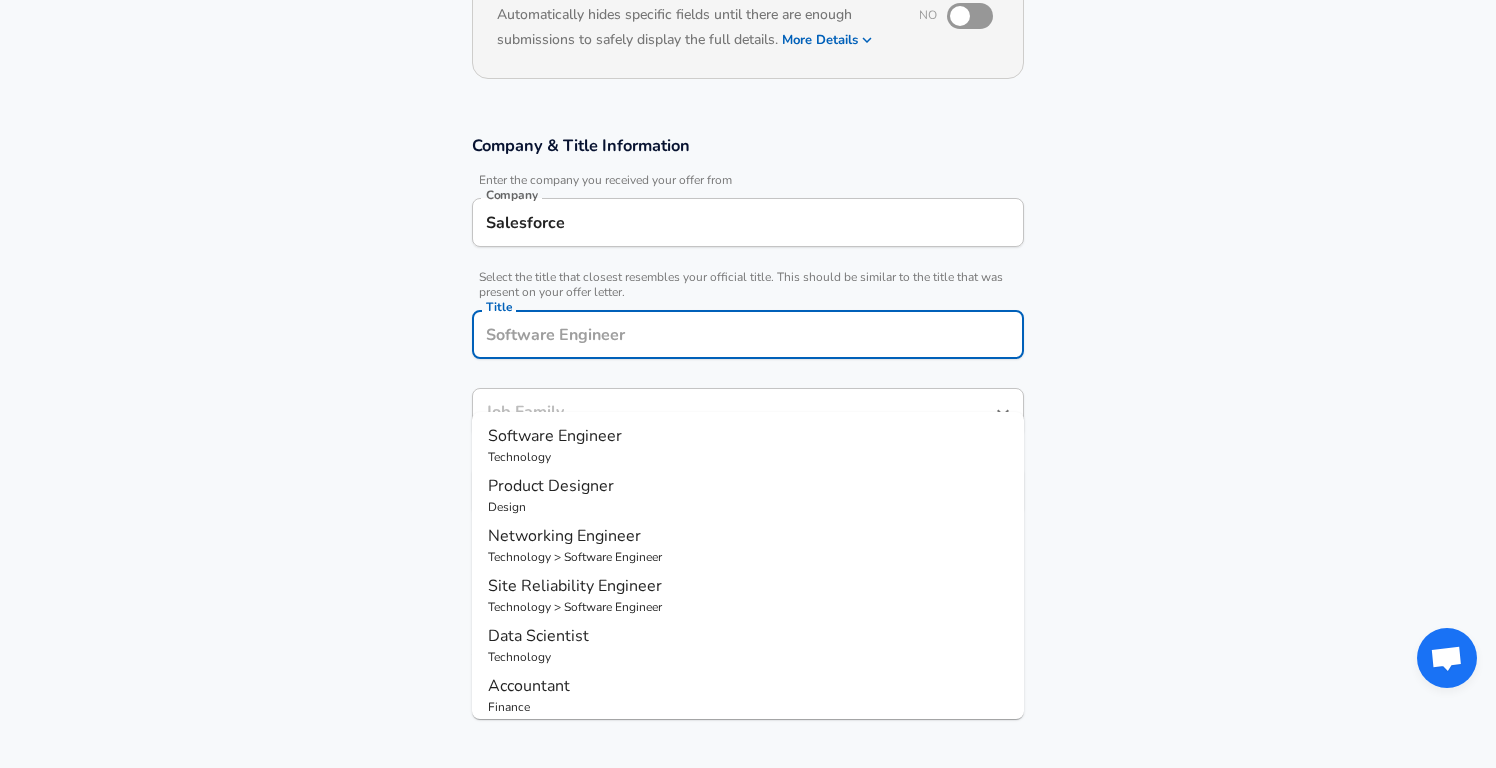 click on "Software Engineer" at bounding box center [748, 436] 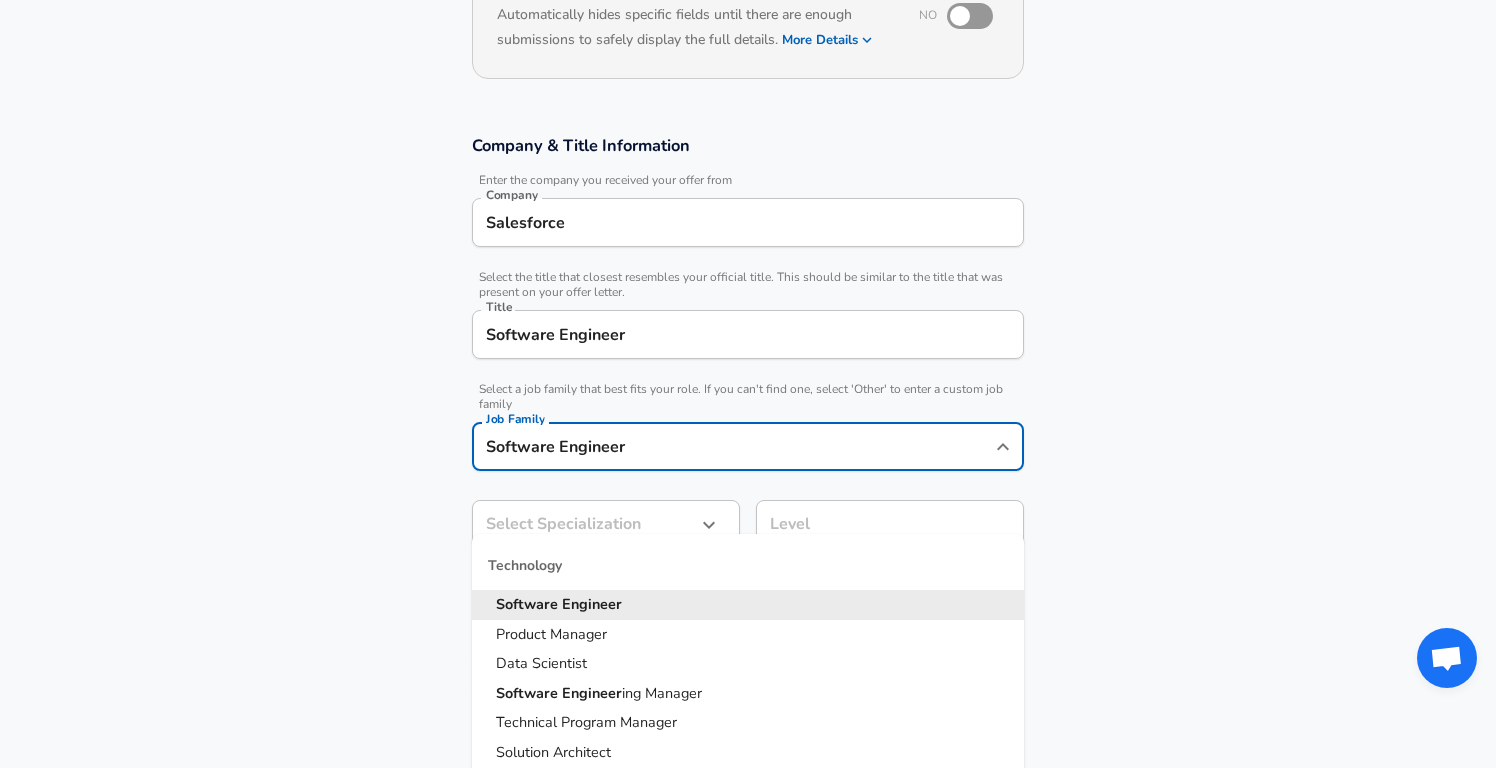 click on "Software Engineer" at bounding box center (733, 446) 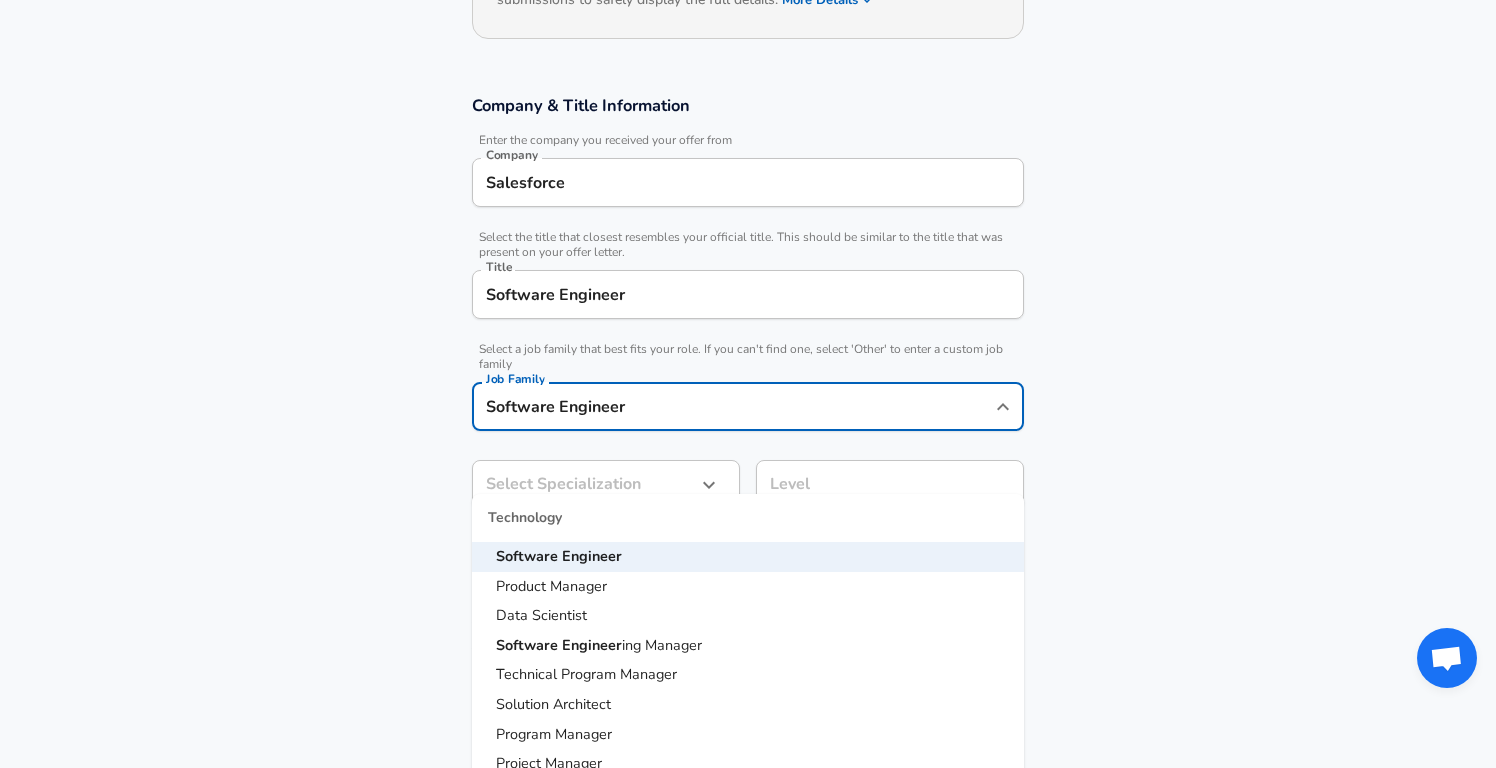 scroll, scrollTop: 10, scrollLeft: 0, axis: vertical 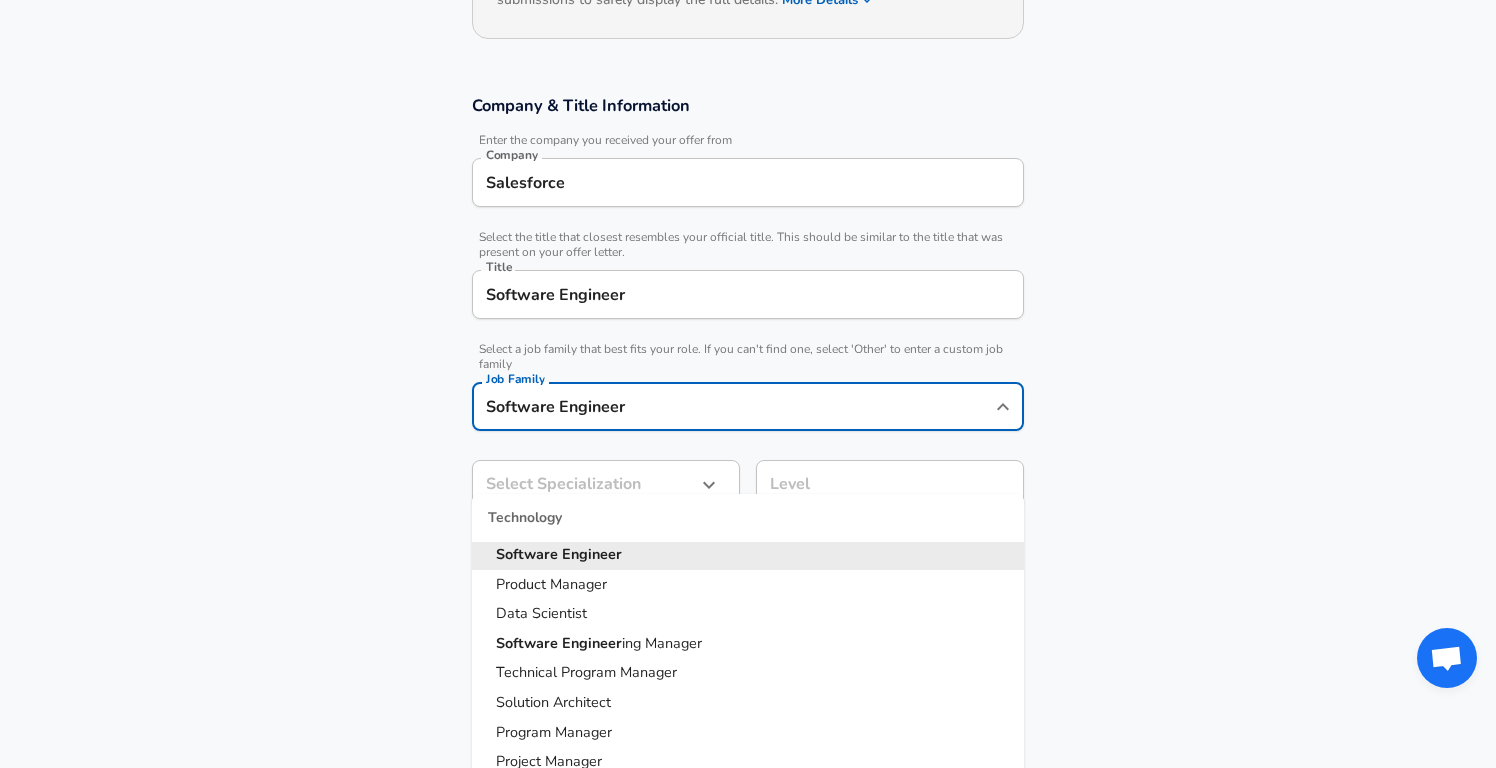 click on "Software     Engineer" at bounding box center (748, 555) 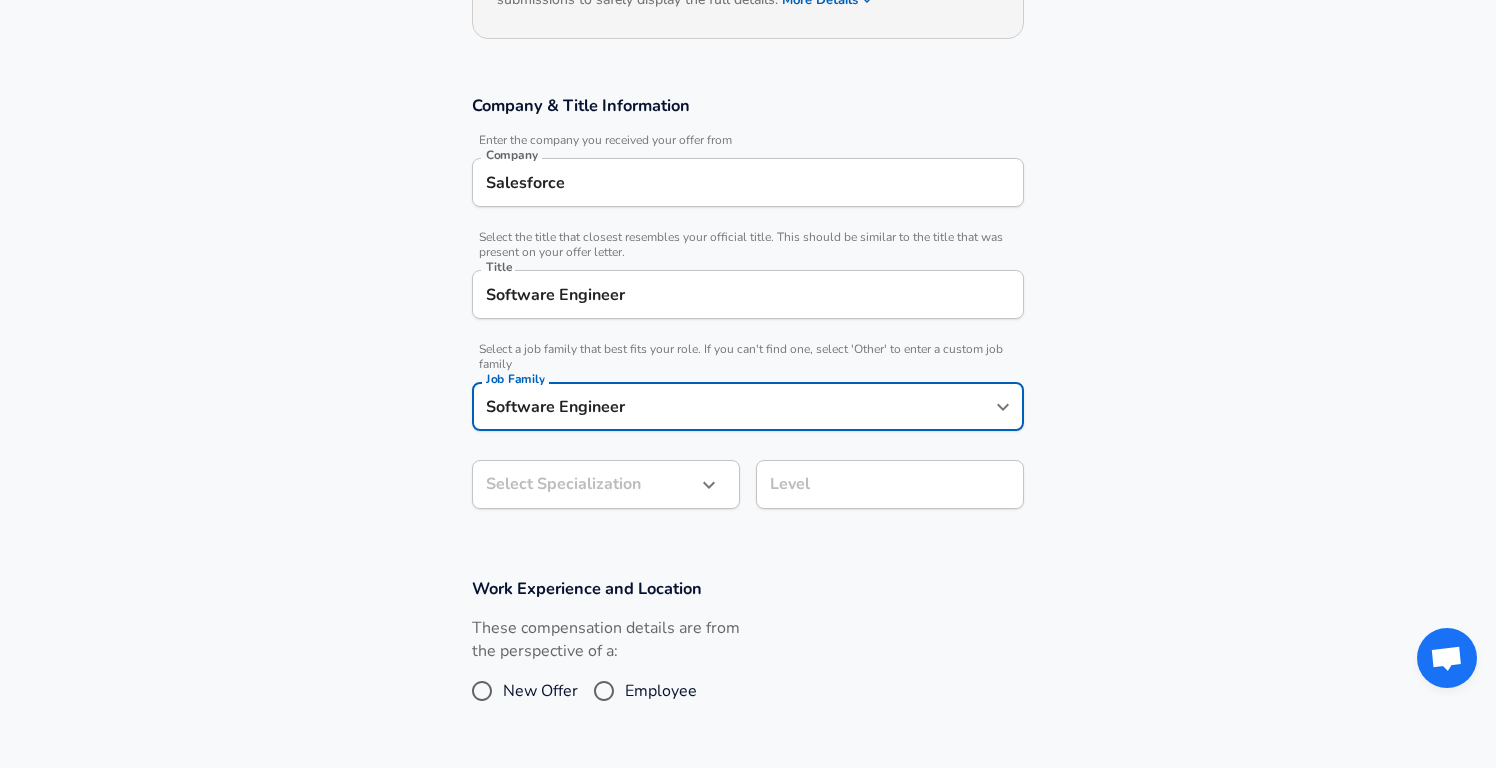 scroll, scrollTop: 345, scrollLeft: 0, axis: vertical 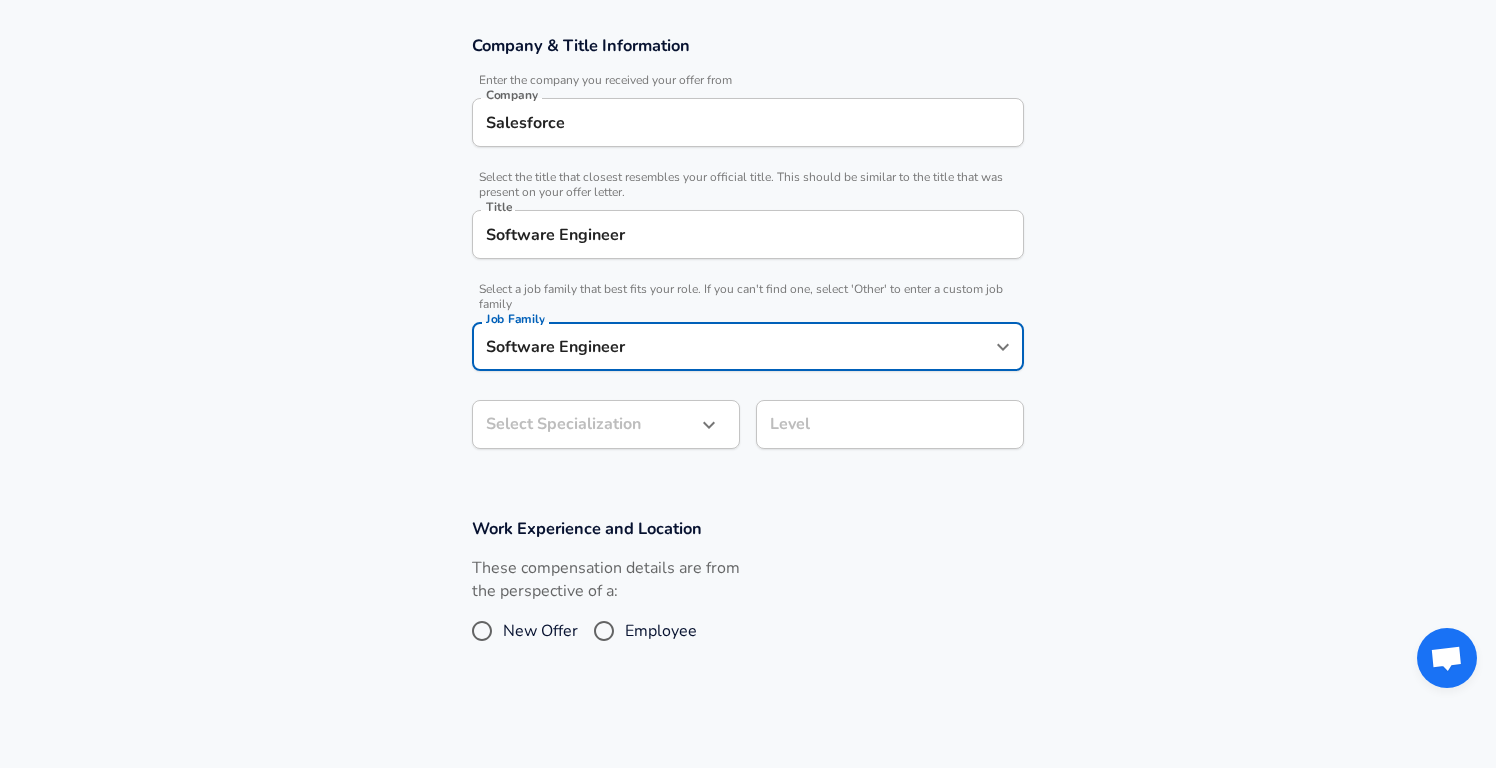 click on "Restart Add Your Salary Upload your offer letter   to verify your submission Enhance Privacy and Anonymity No Automatically hides specific fields until there are enough submissions to safely display the full details.   More Details Based on your submission and the data points that we have already collected, we will automatically hide and anonymize specific fields if there aren't enough data points to remain sufficiently anonymous. Company & Title Information   Enter the company you received your offer from Company Salesforce Company   Select the title that closest resembles your official title. This should be similar to the title that was present on your offer letter. Title Software Engineer Title   Select a job family that best fits your role. If you can't find one, select 'Other' to enter a custom job family Job Family Software Engineer Job Family Select Specialization ​ Select Specialization Level Level Work Experience and Location These compensation details are from the perspective of a: New Offer" at bounding box center [748, 39] 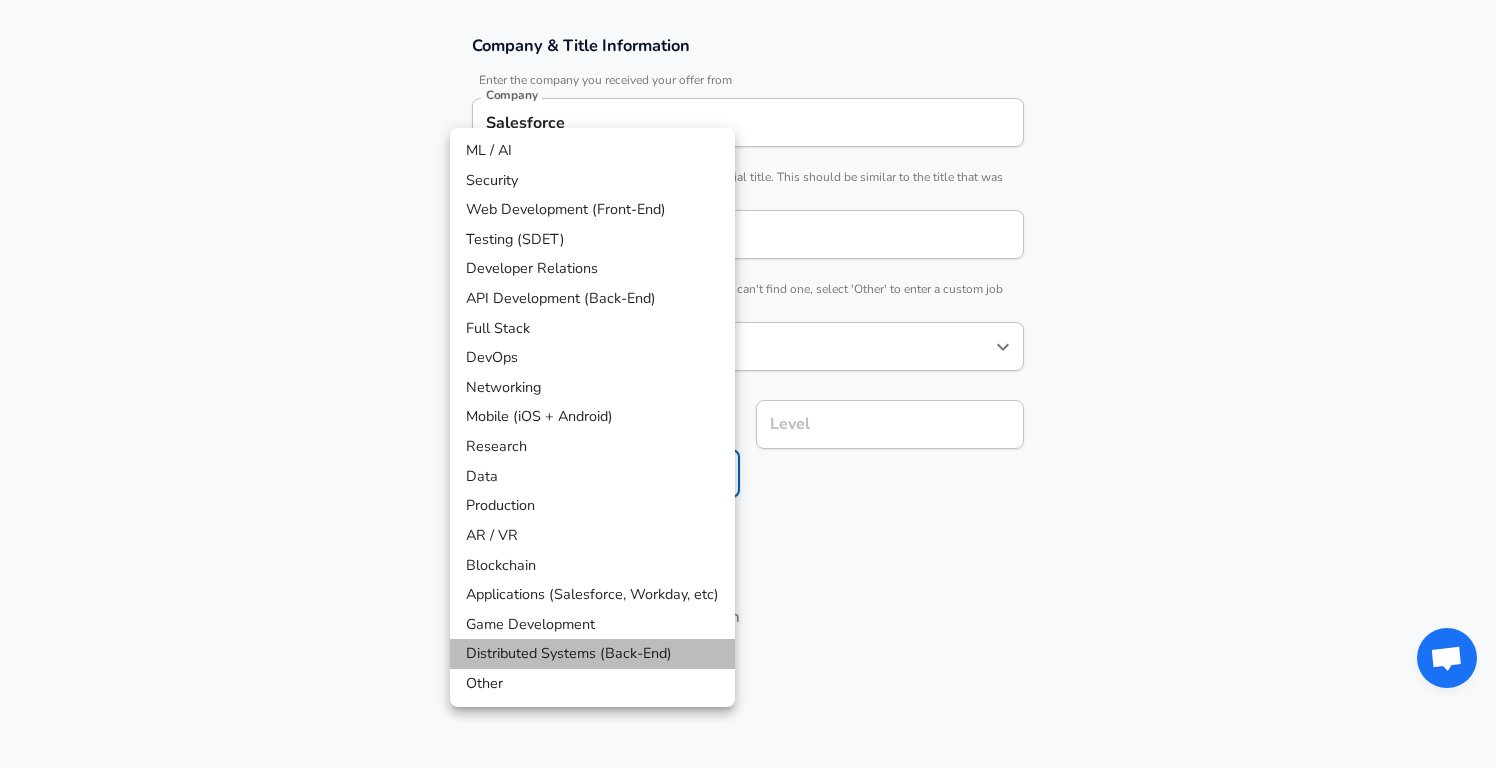 click on "Distributed Systems (Back-End)" at bounding box center (592, 654) 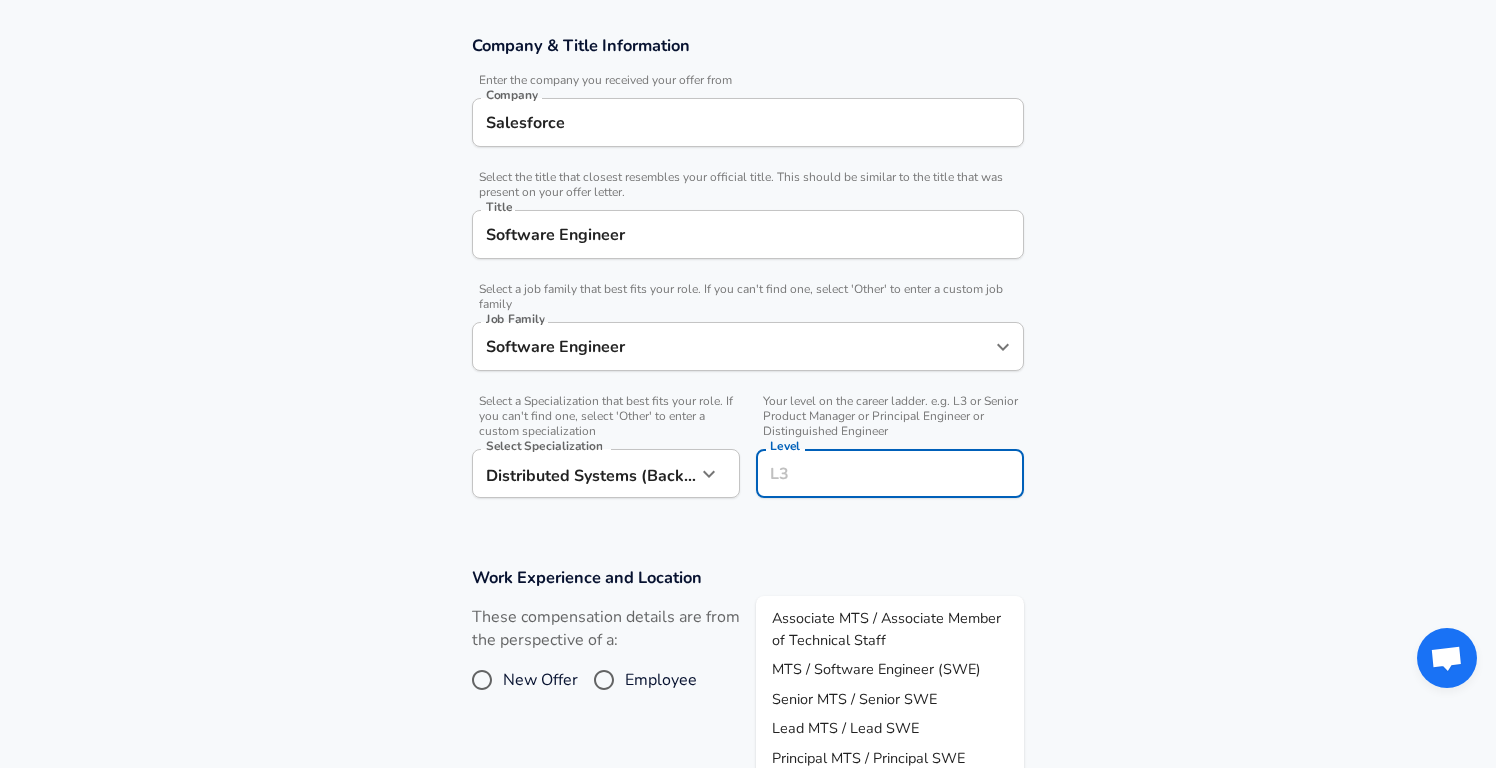 scroll, scrollTop: 385, scrollLeft: 0, axis: vertical 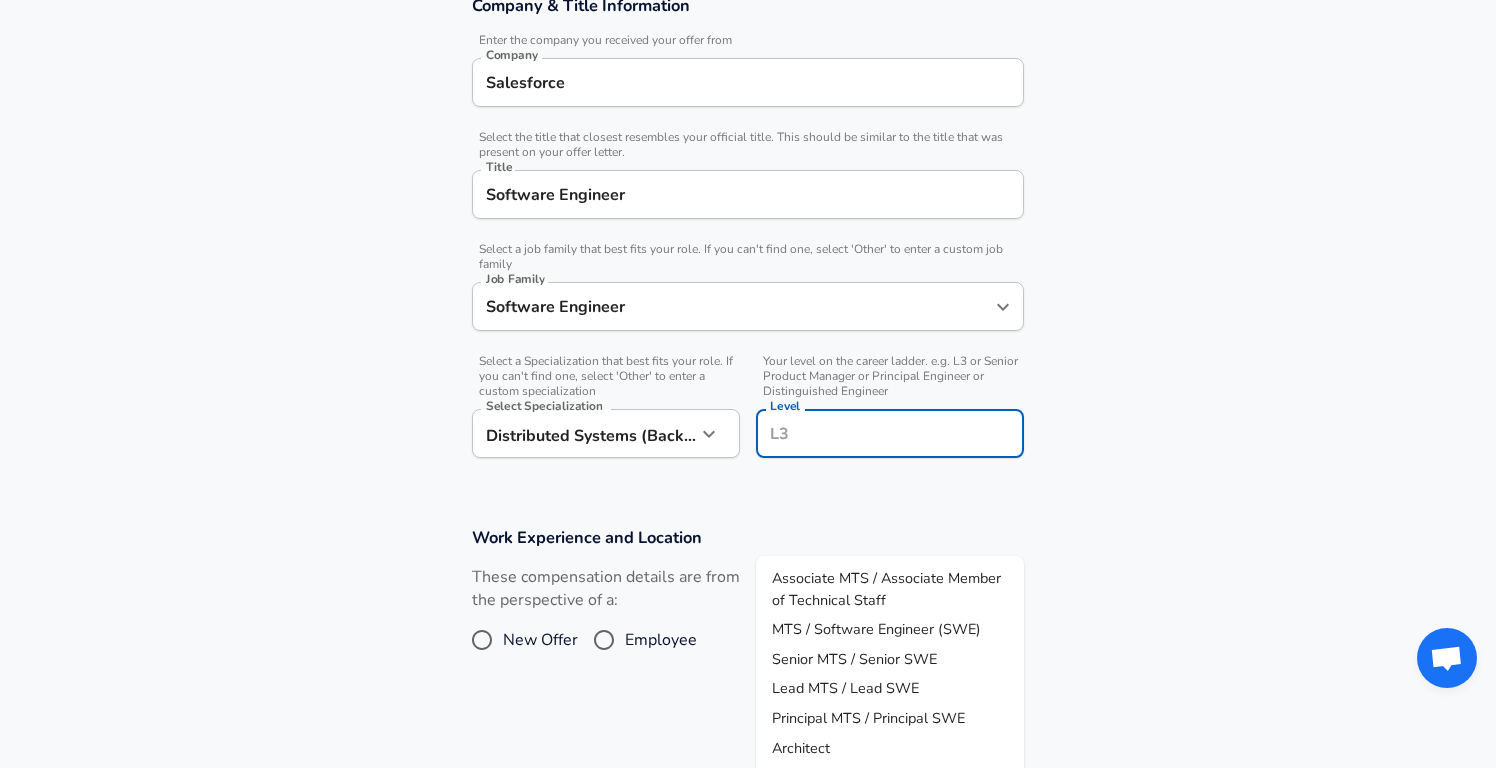 click on "Level Level" at bounding box center [890, 432] 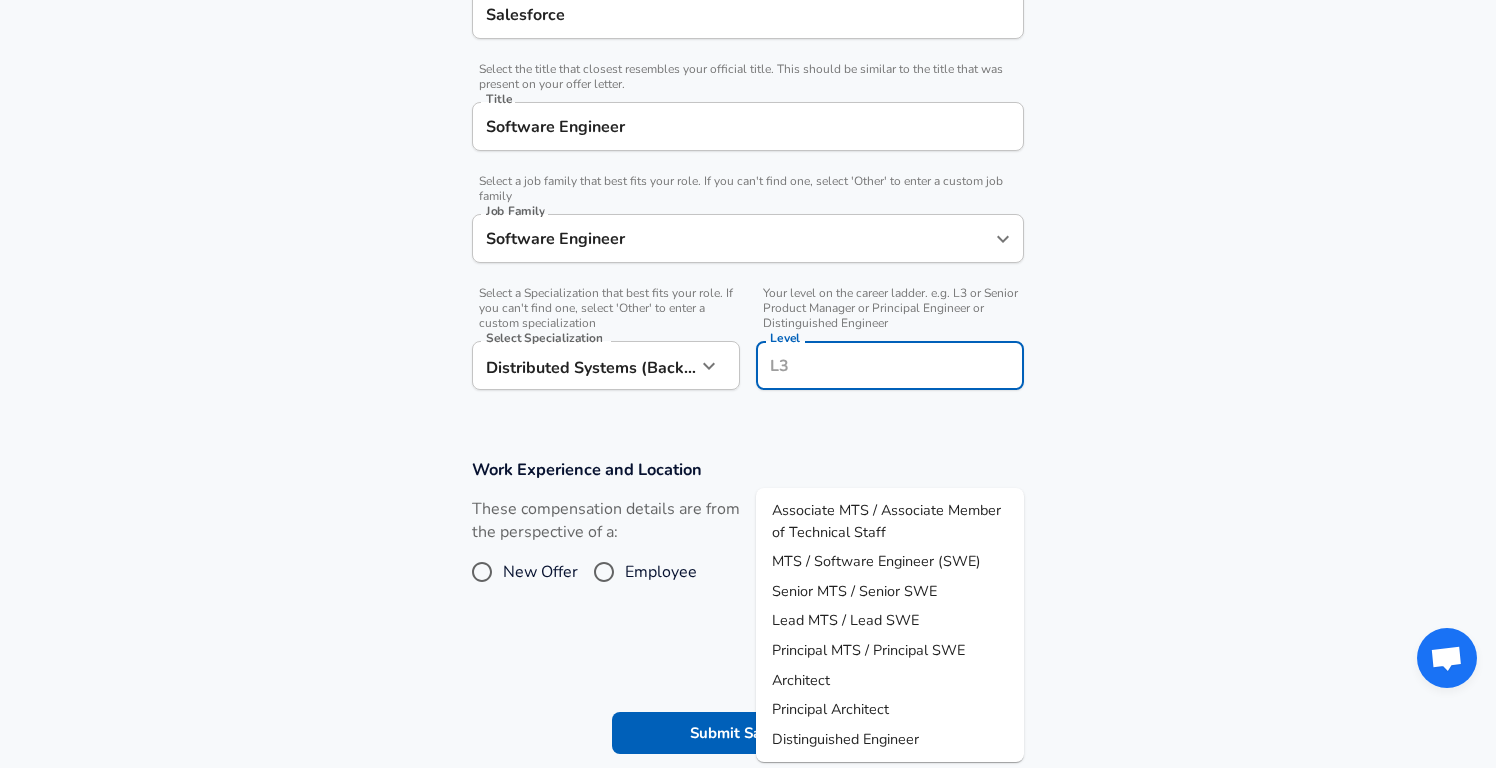 scroll, scrollTop: 453, scrollLeft: 0, axis: vertical 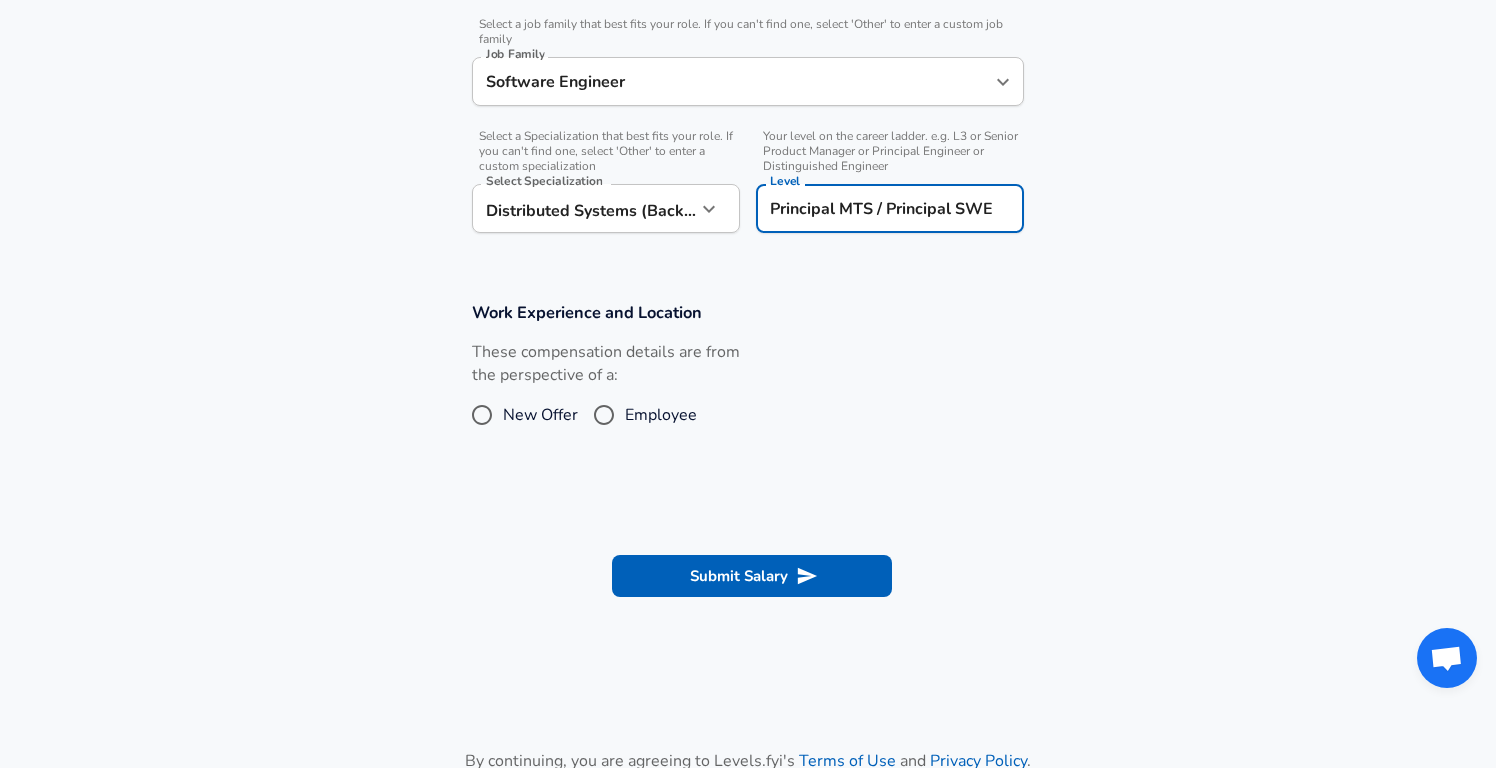 click on "Employee" at bounding box center (604, 415) 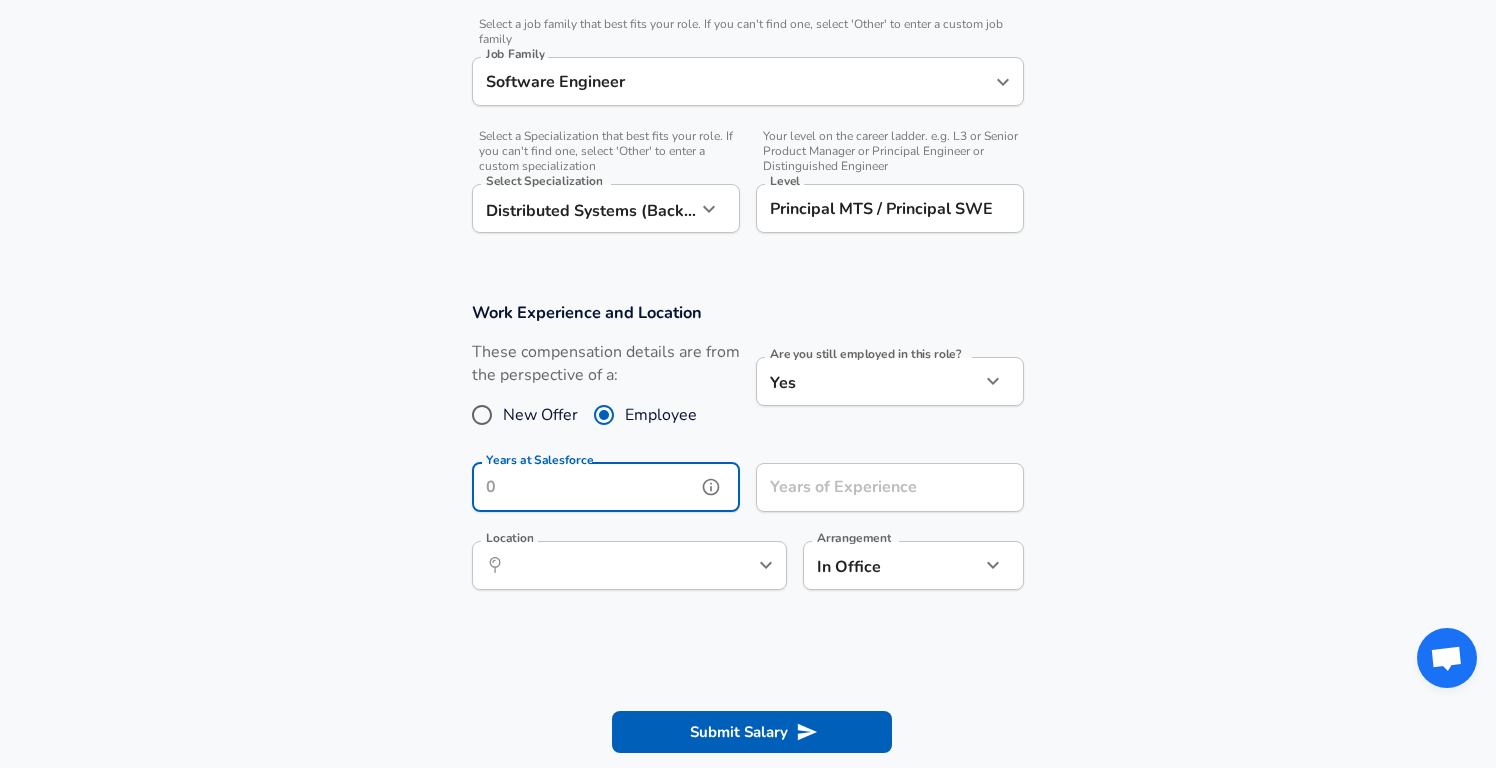 click on "Years at Salesforce" at bounding box center [584, 487] 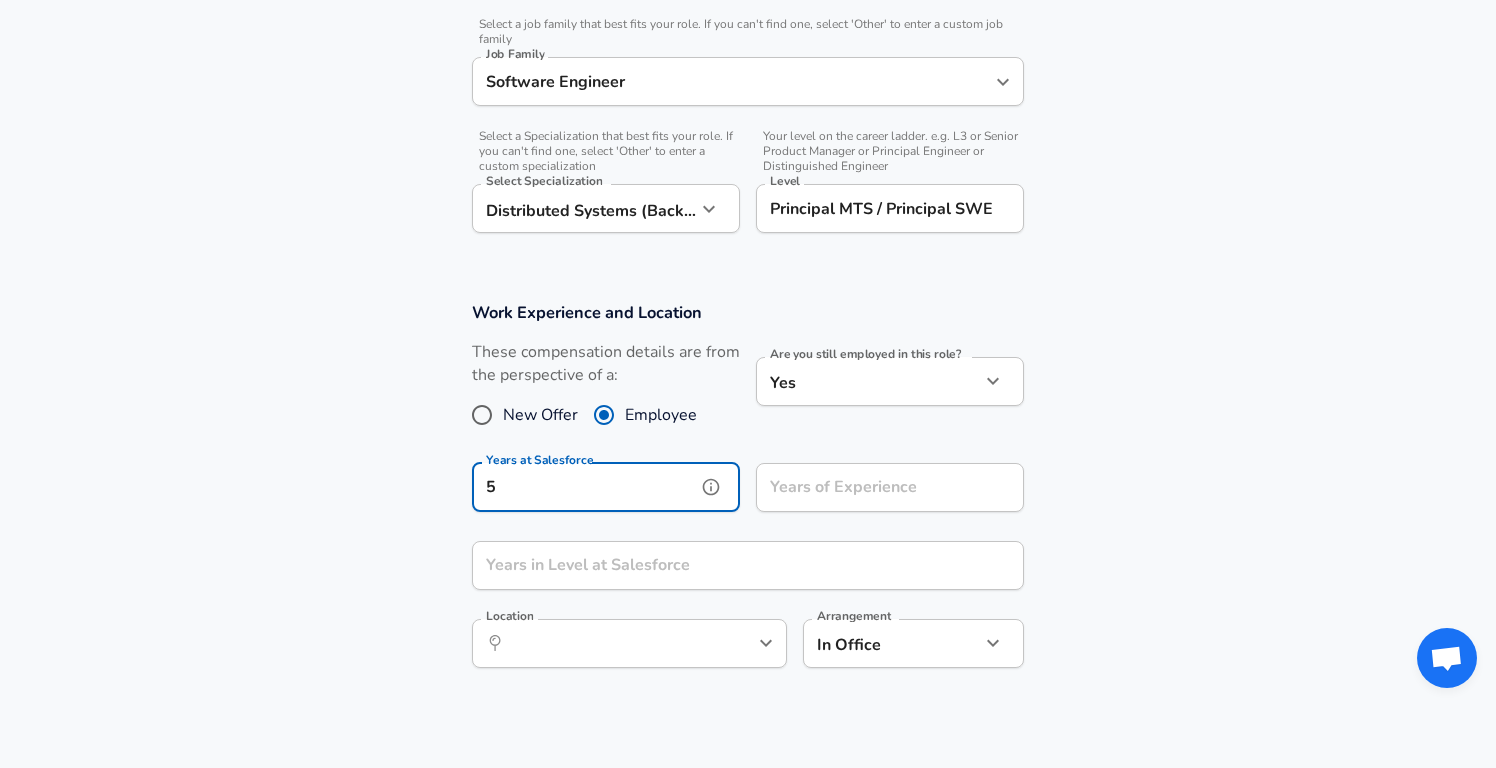 type on "5" 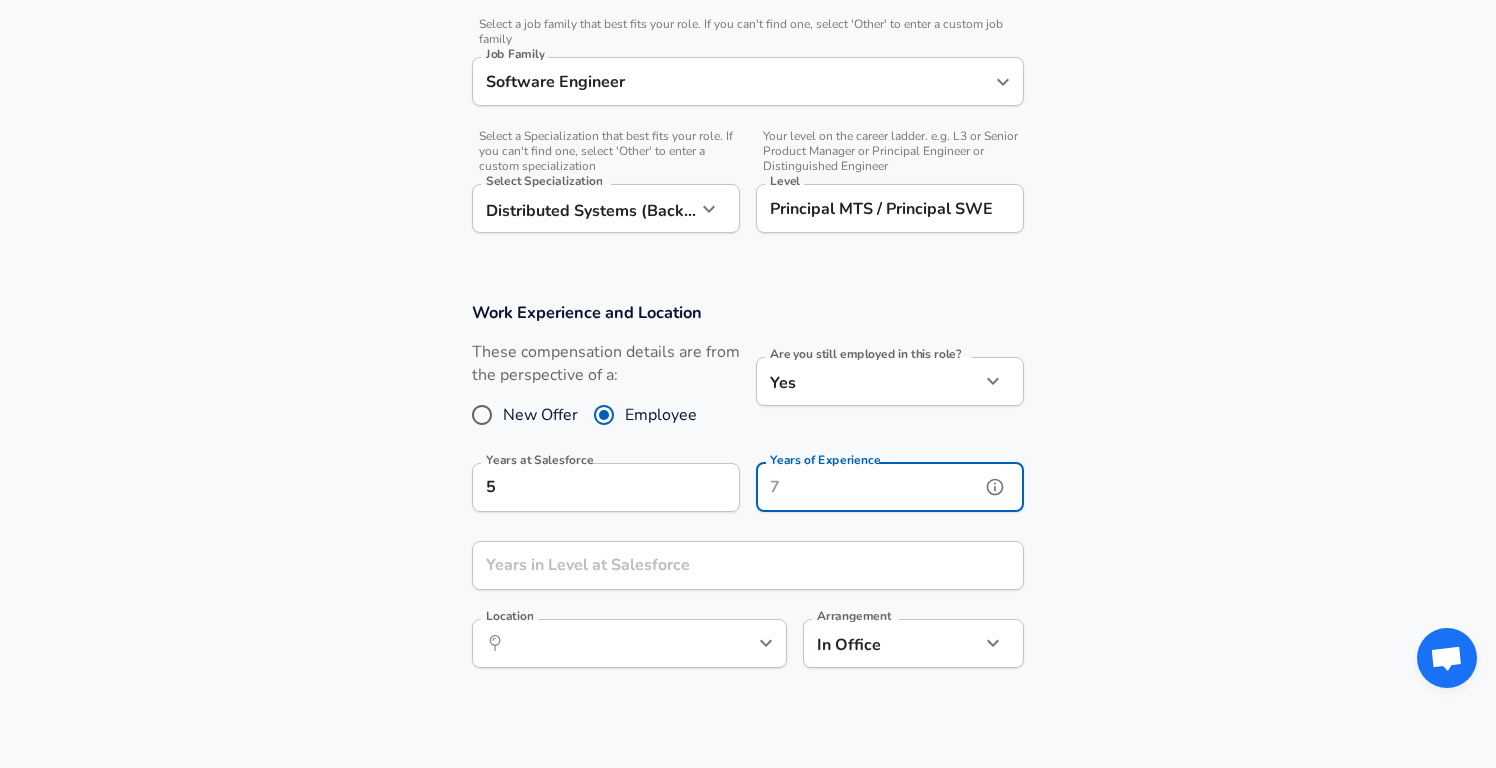 click on "Years of Experience" at bounding box center [868, 487] 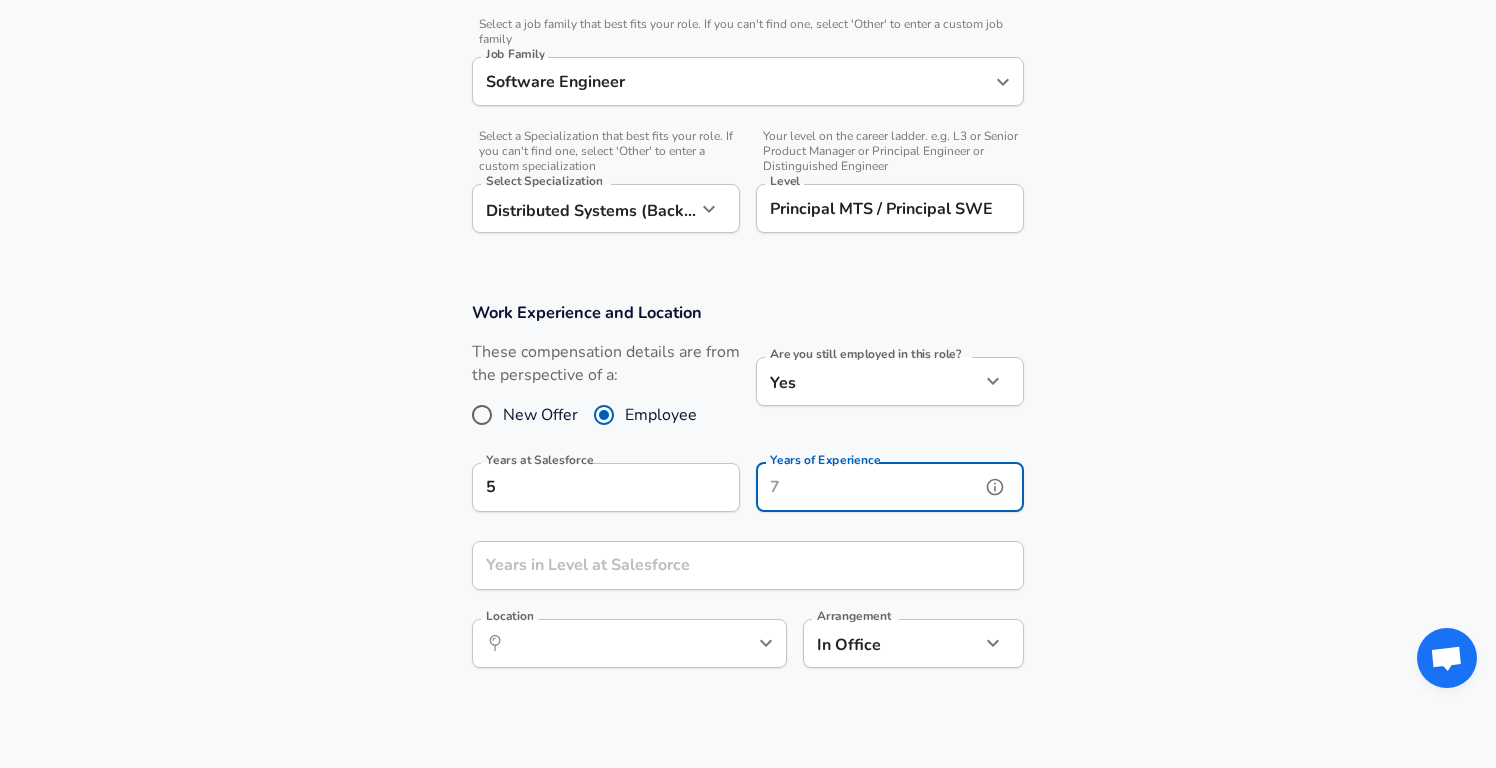 type on "5" 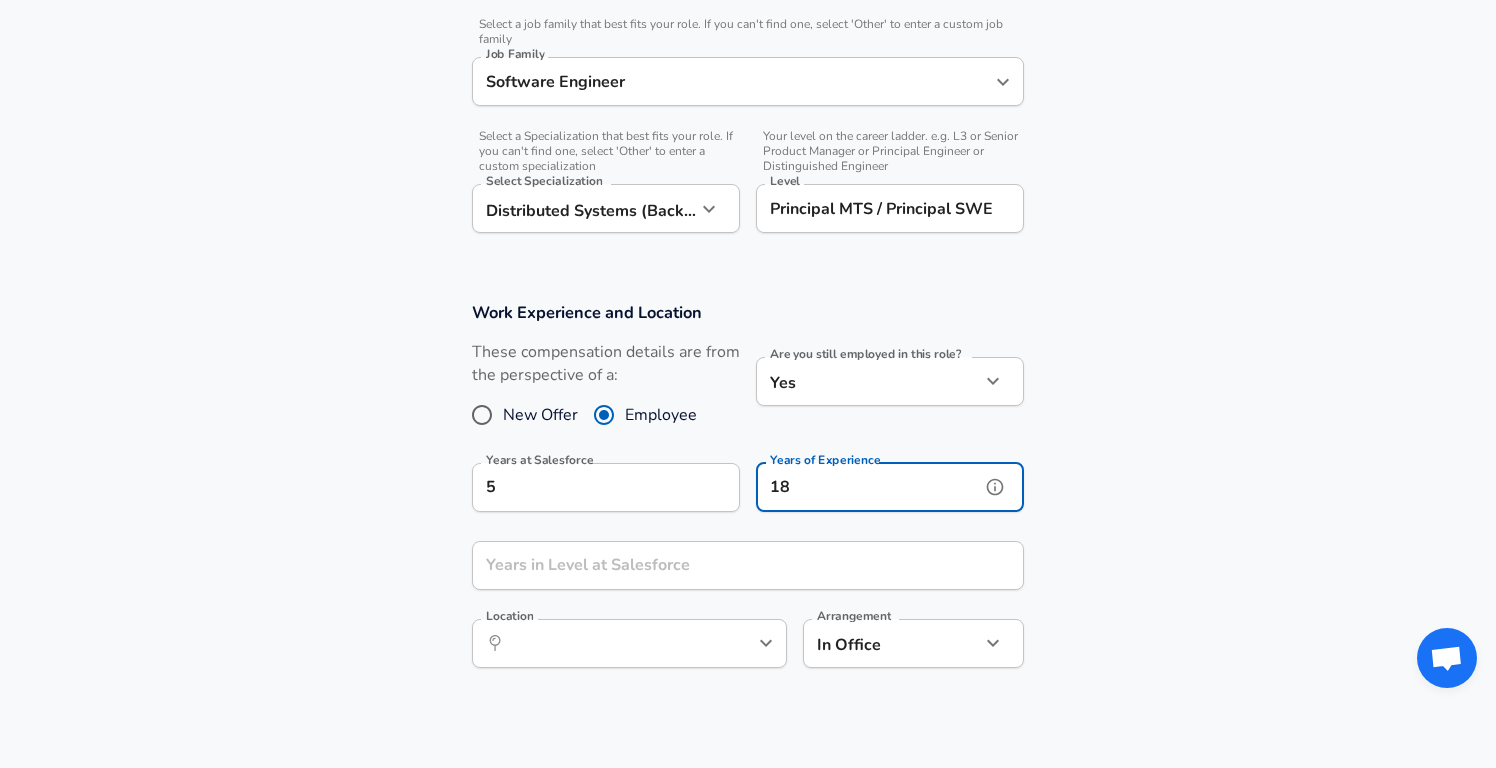 type on "18" 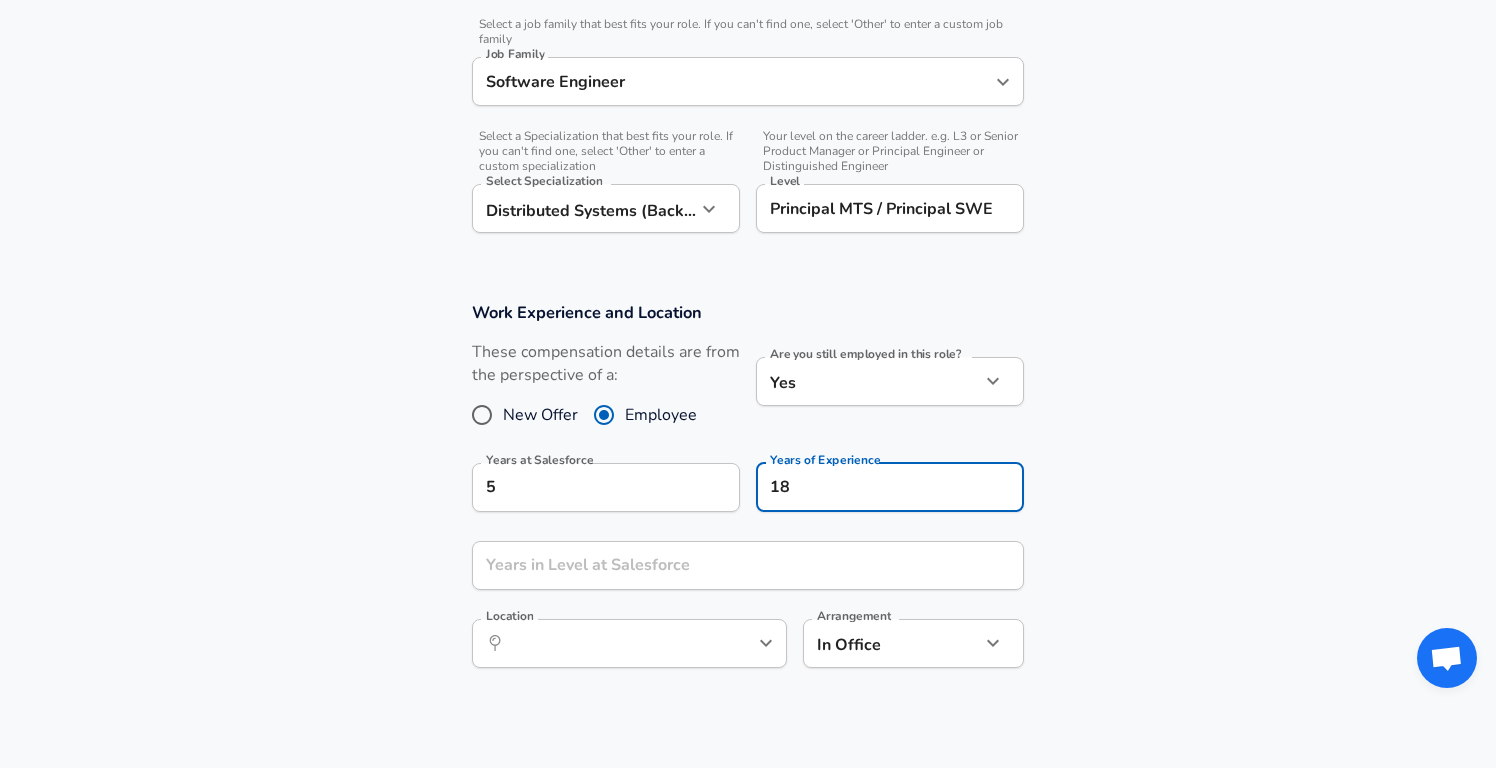 click on "Work Experience and Location These compensation details are from the perspective of a: New Offer Employee Are you still employed in this role? Yes yes Are you still employed in this role? Years at Salesforce 5 Years at Salesforce Years of Experience 18 Years of Experience Years in Level at Salesforce Years in Level at Salesforce Location ​ Location Arrangement In Office office Arrangement" at bounding box center (748, 495) 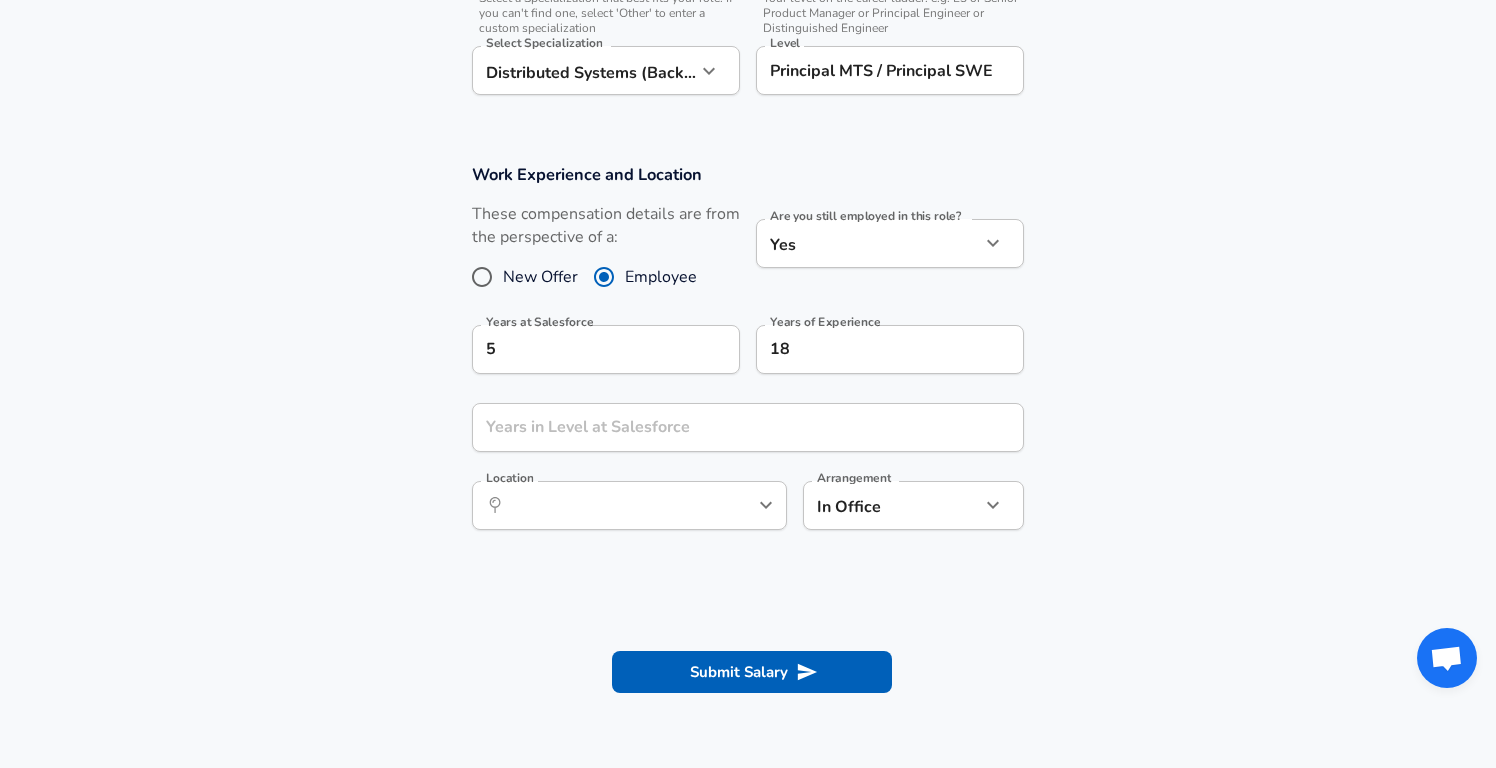 scroll, scrollTop: 790, scrollLeft: 0, axis: vertical 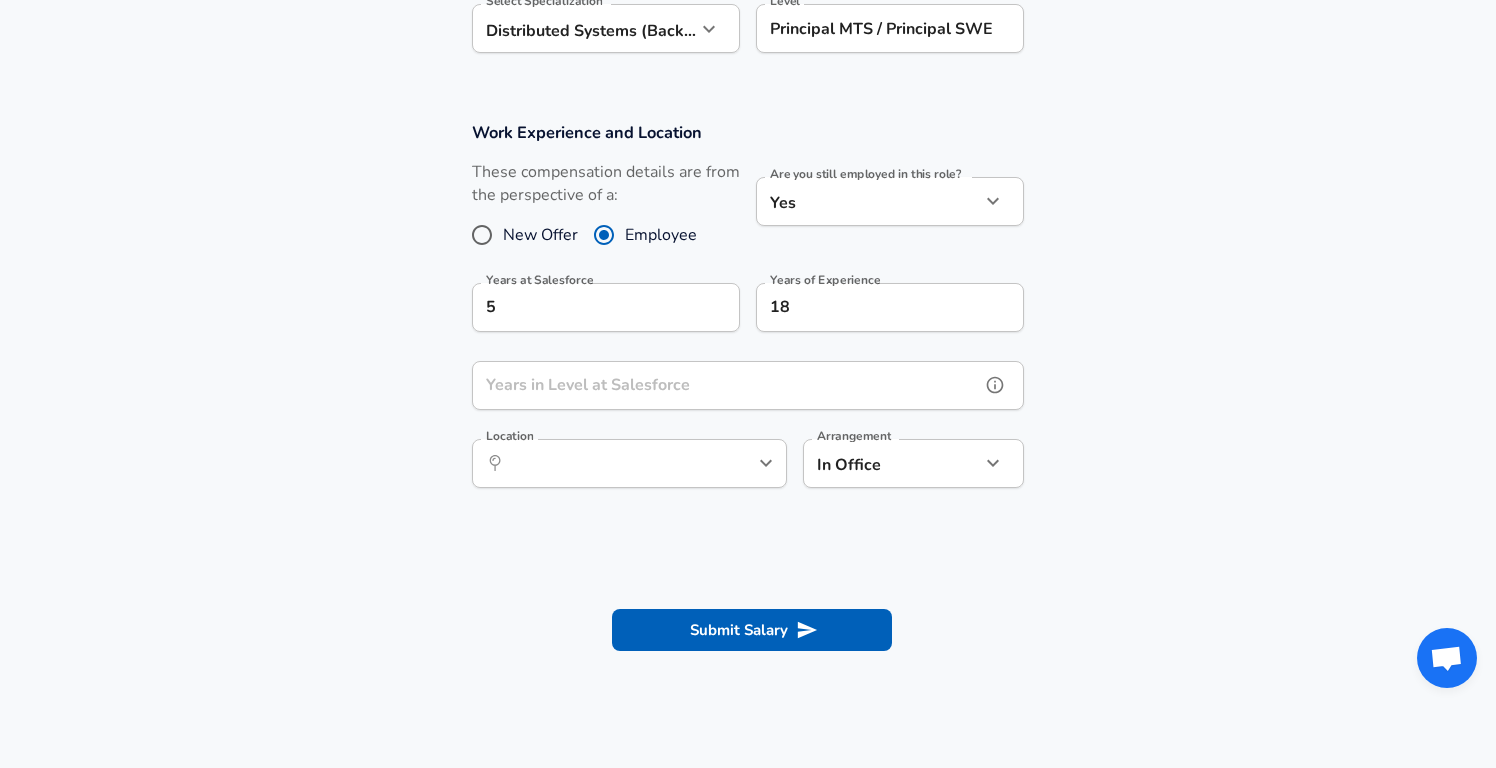 click on "Years in Level at Salesforce" at bounding box center [726, 385] 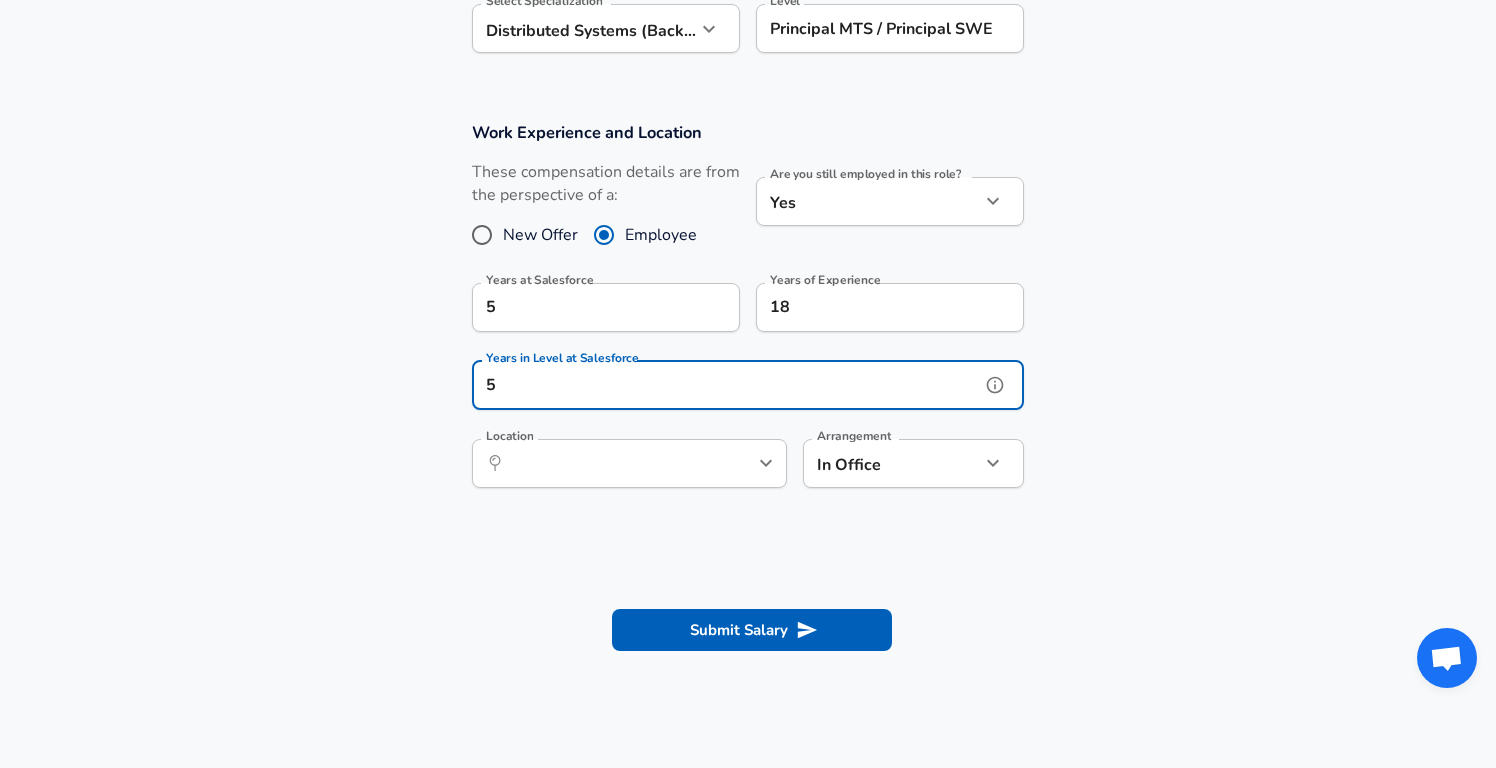 type on "5" 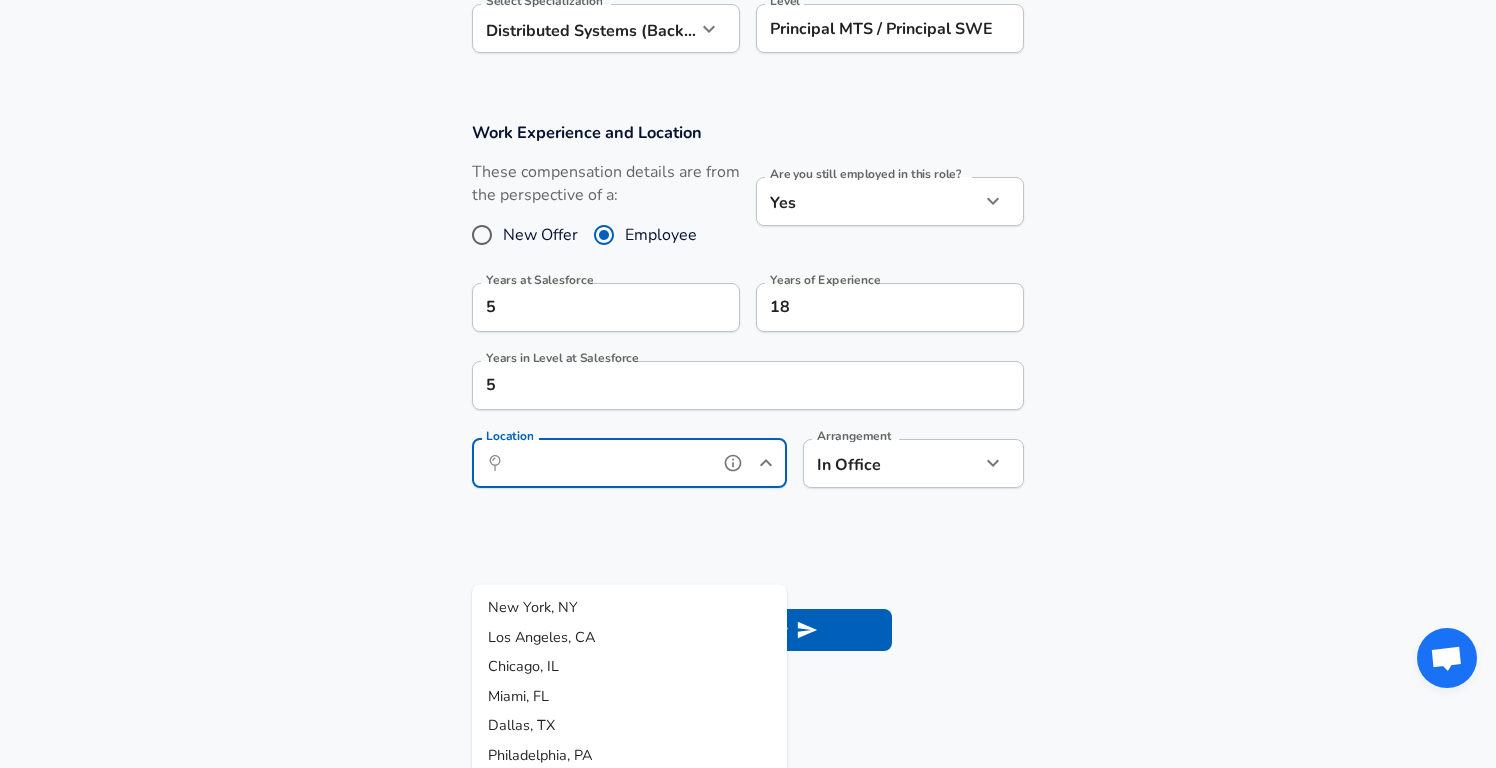 click on "Location" at bounding box center [607, 463] 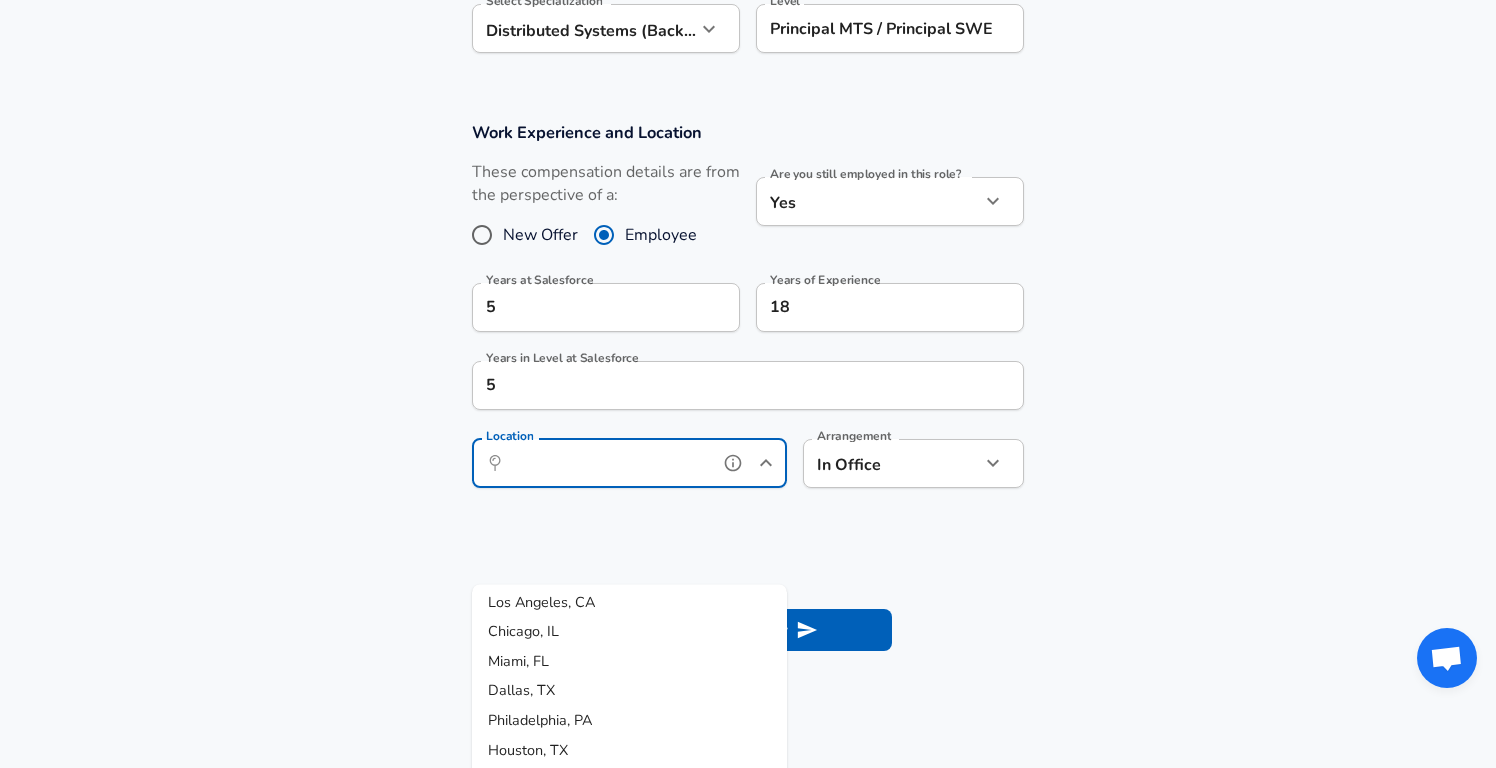 scroll, scrollTop: 62, scrollLeft: 0, axis: vertical 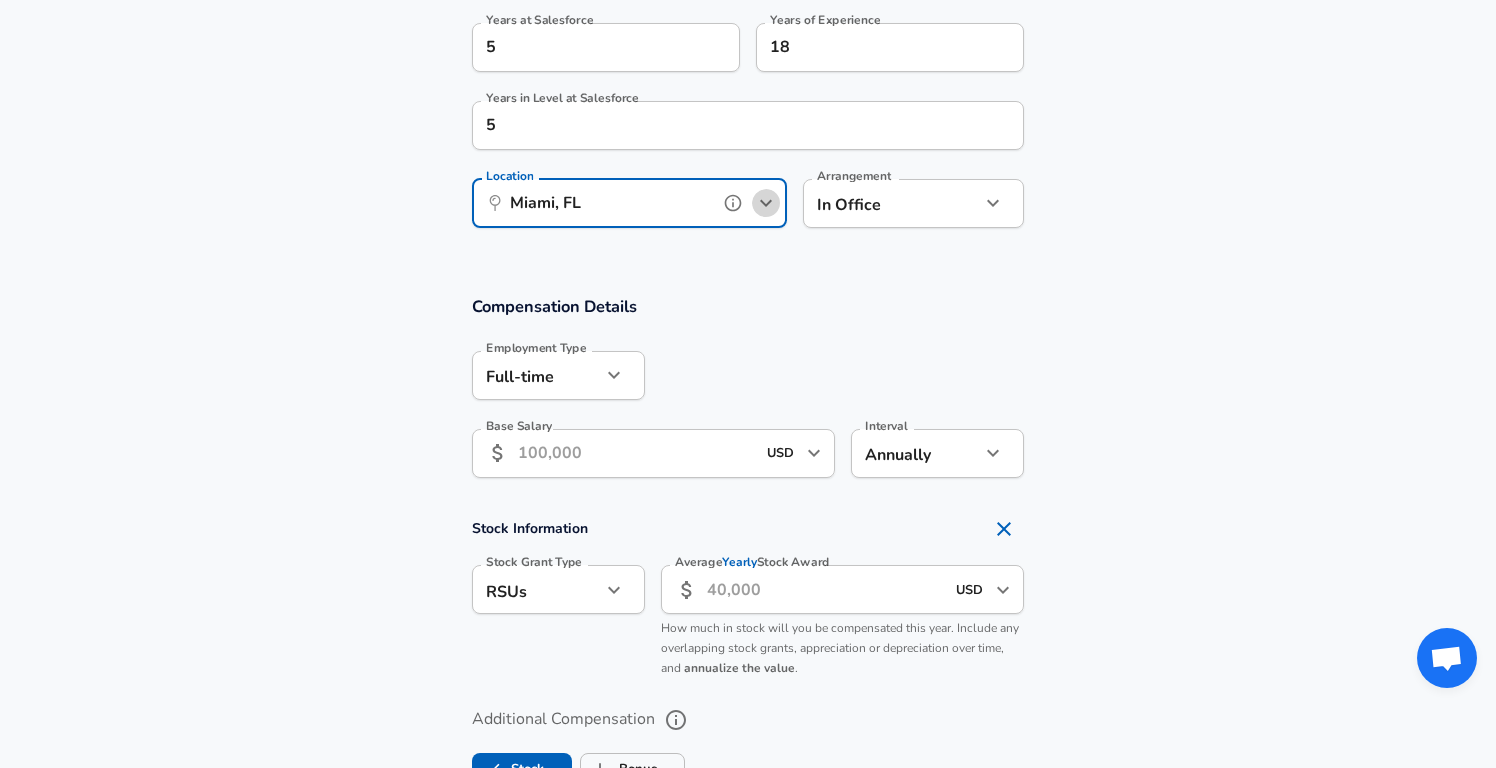 click 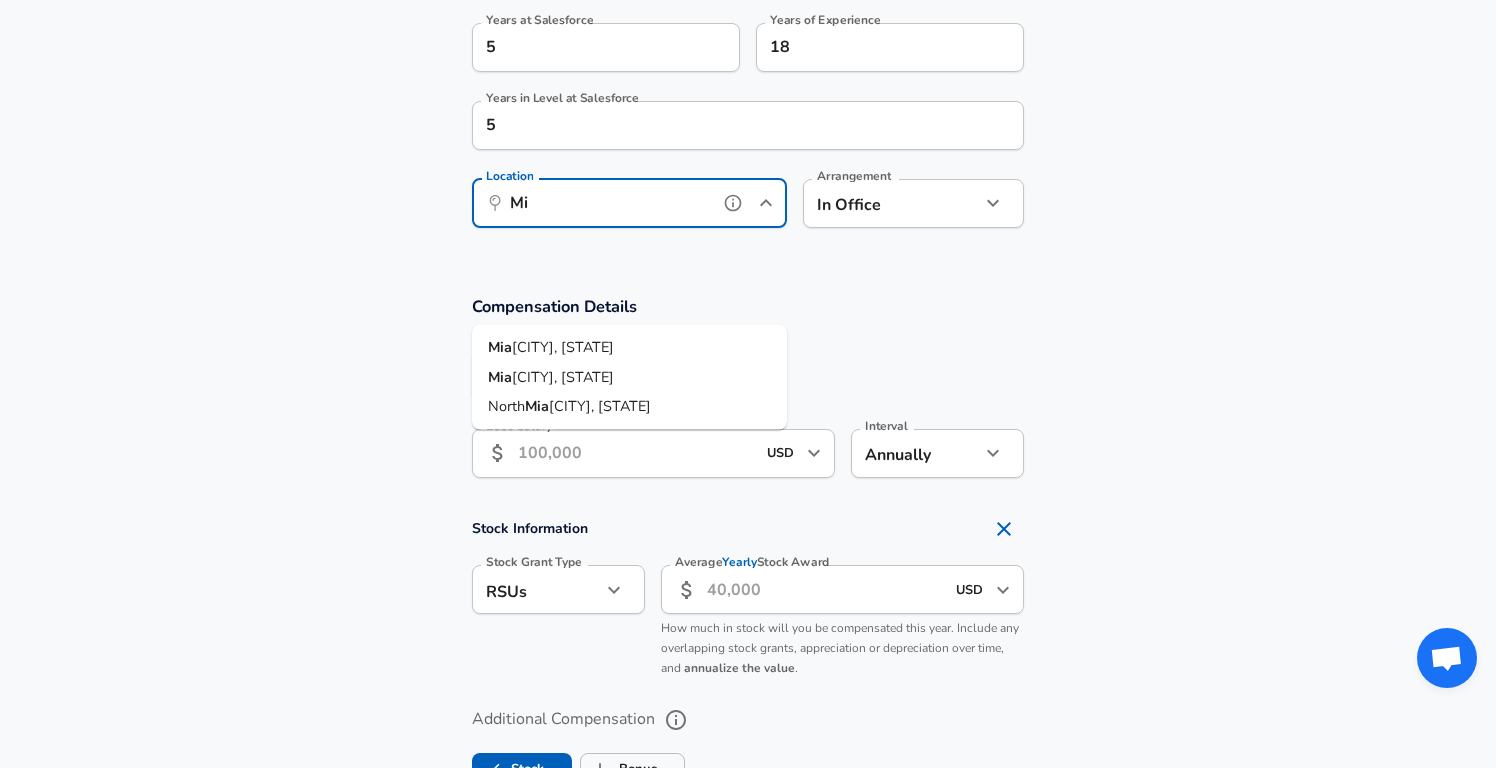type on "M" 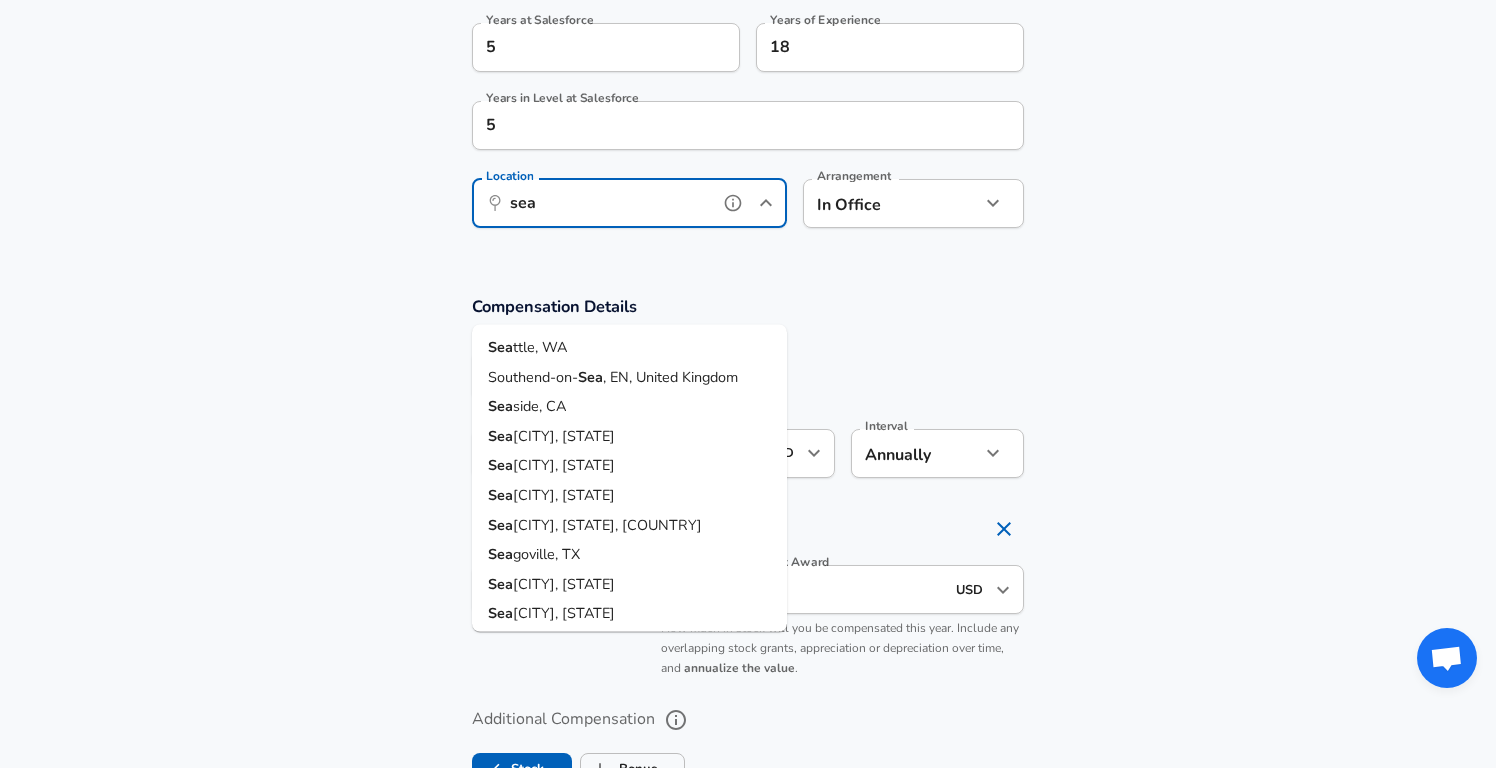 click on "ttle, WA" at bounding box center [540, 347] 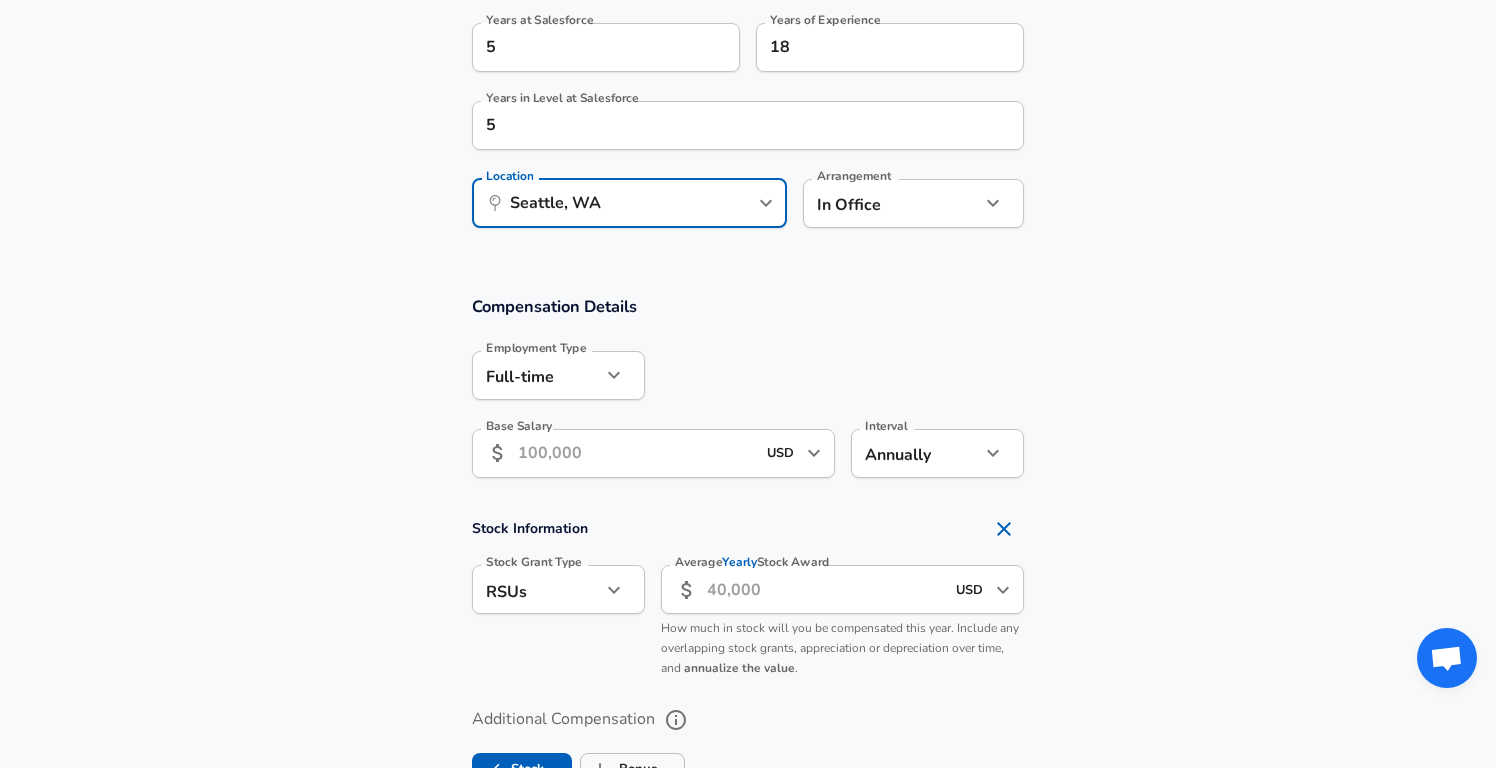 click on "Restart Add Your Salary Upload your offer letter   to verify your submission Enhance Privacy and Anonymity No Automatically hides specific fields until there are enough submissions to safely display the full details.   More Details Based on your submission and the data points that we have already collected, we will automatically hide and anonymize specific fields if there aren't enough data points to remain sufficiently anonymous. Company & Title Information   Enter the company you received your offer from Company Salesforce Company   Select the title that closest resembles your official title. This should be similar to the title that was present on your offer letter. Title Software Engineer Title   Select a job family that best fits your role. If you can't find one, select 'Other' to enter a custom job family Job Family Software Engineer Job Family   Select a Specialization that best fits your role. If you can't find one, select 'Other' to enter a custom specialization Select Specialization   Level Level Yes" at bounding box center [748, -666] 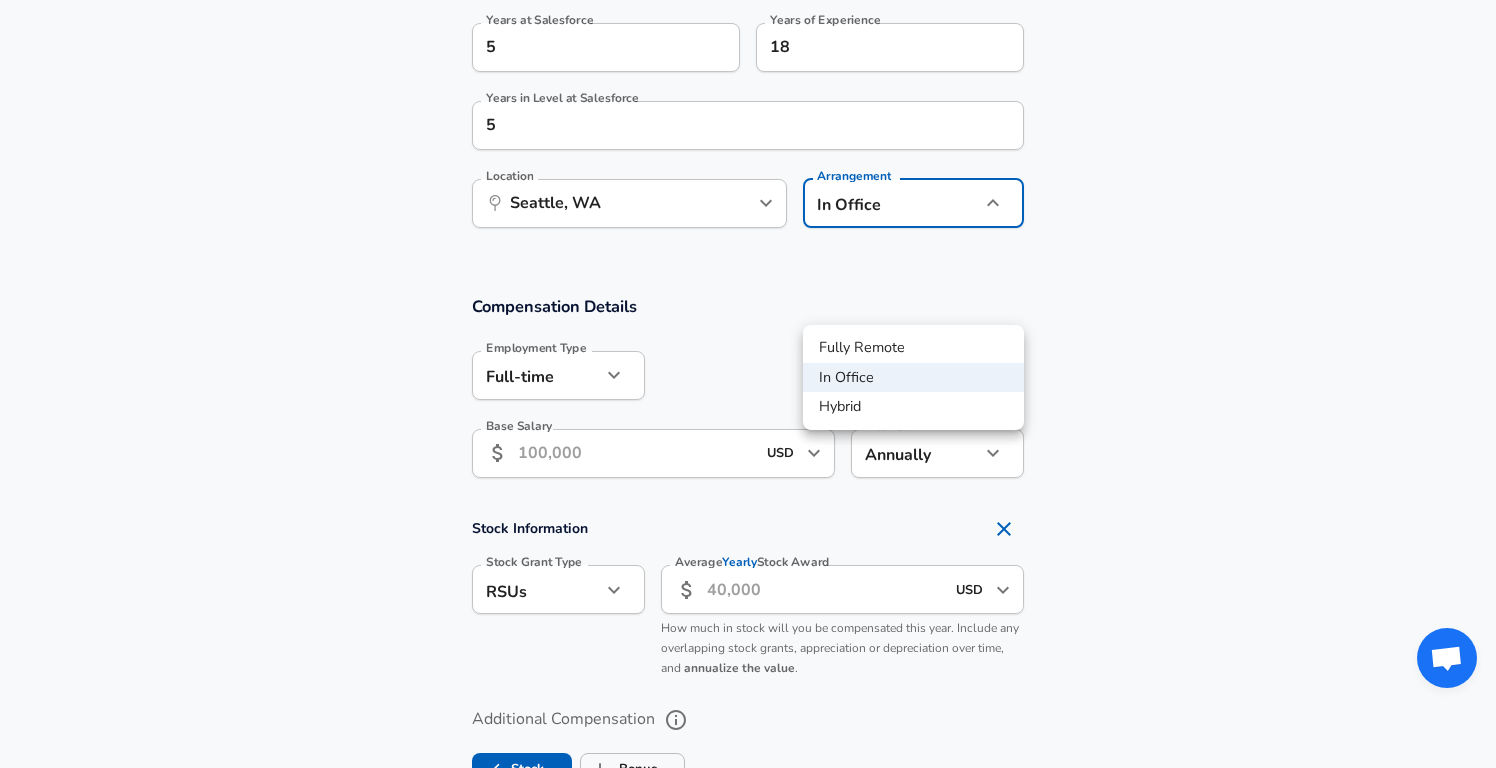 click on "Hybrid" at bounding box center (913, 407) 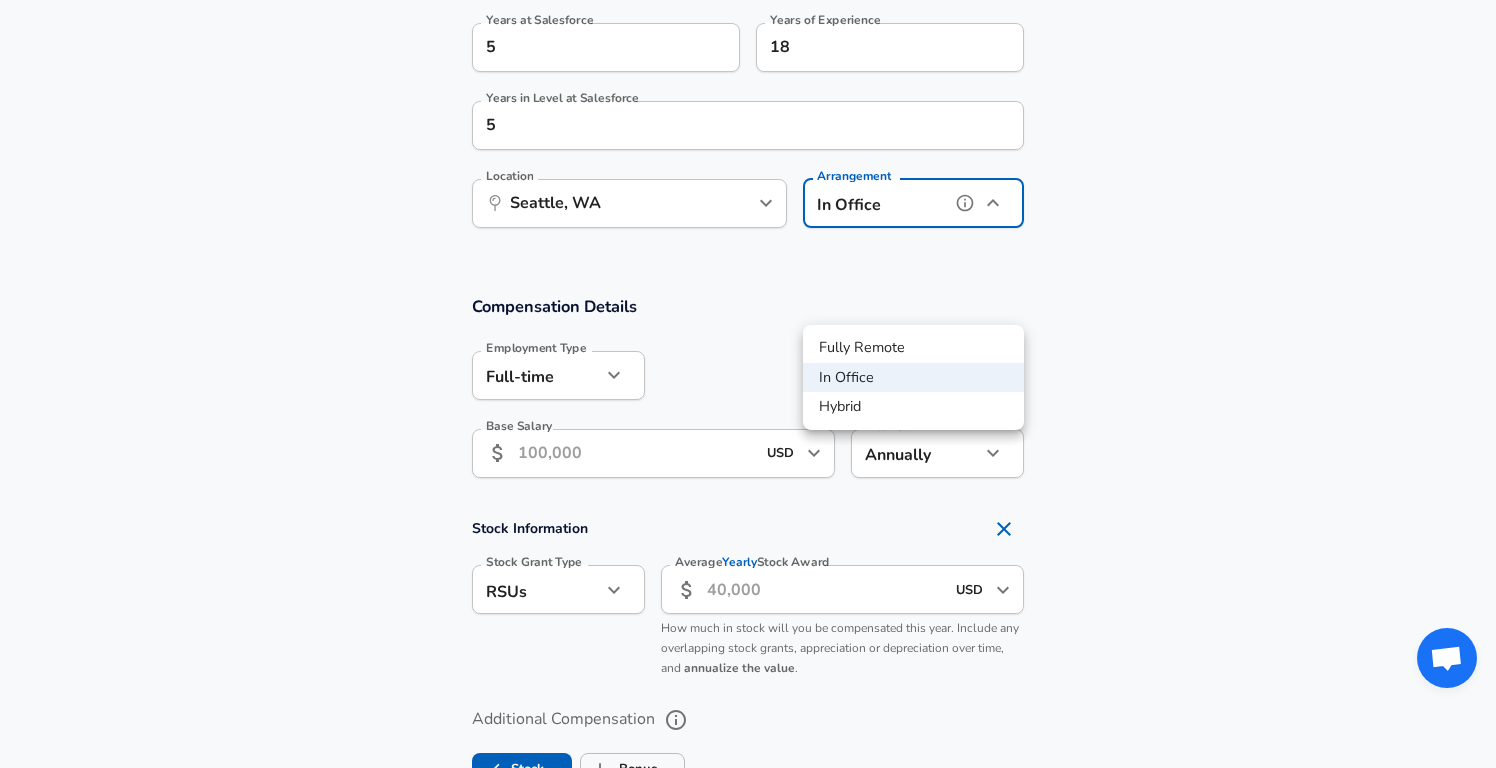 type on "hybrid" 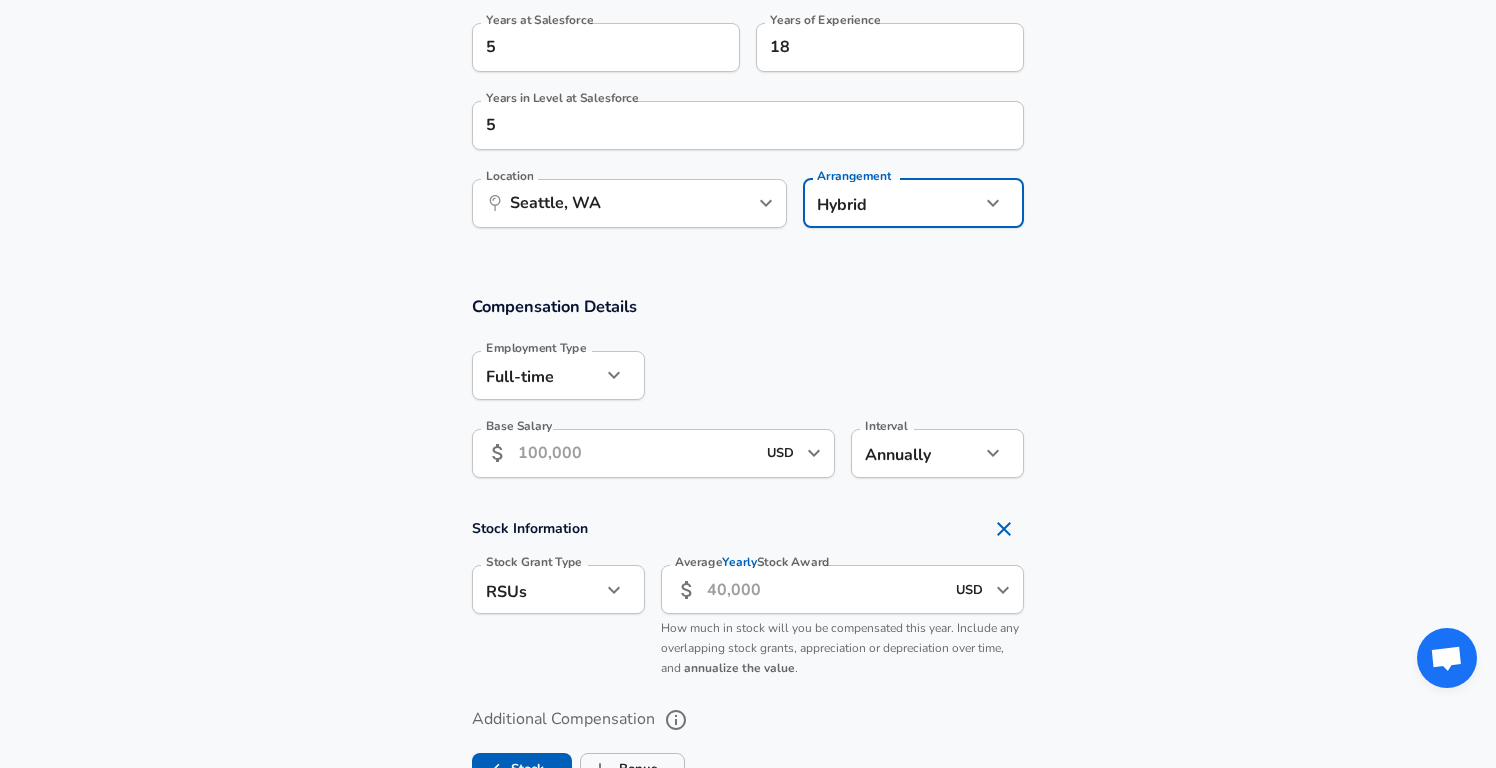 click on "Base Salary" at bounding box center (636, 453) 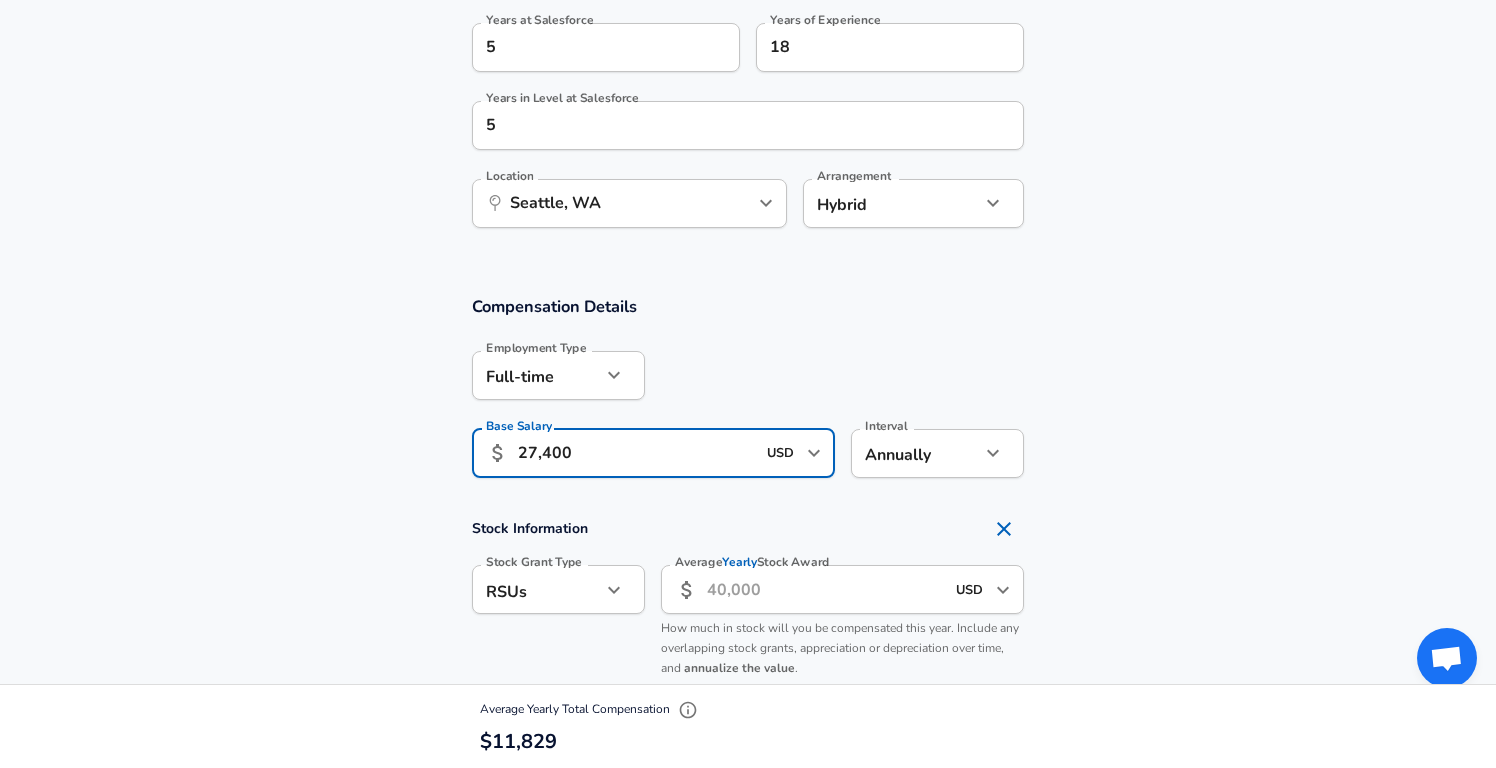 type on "274,000" 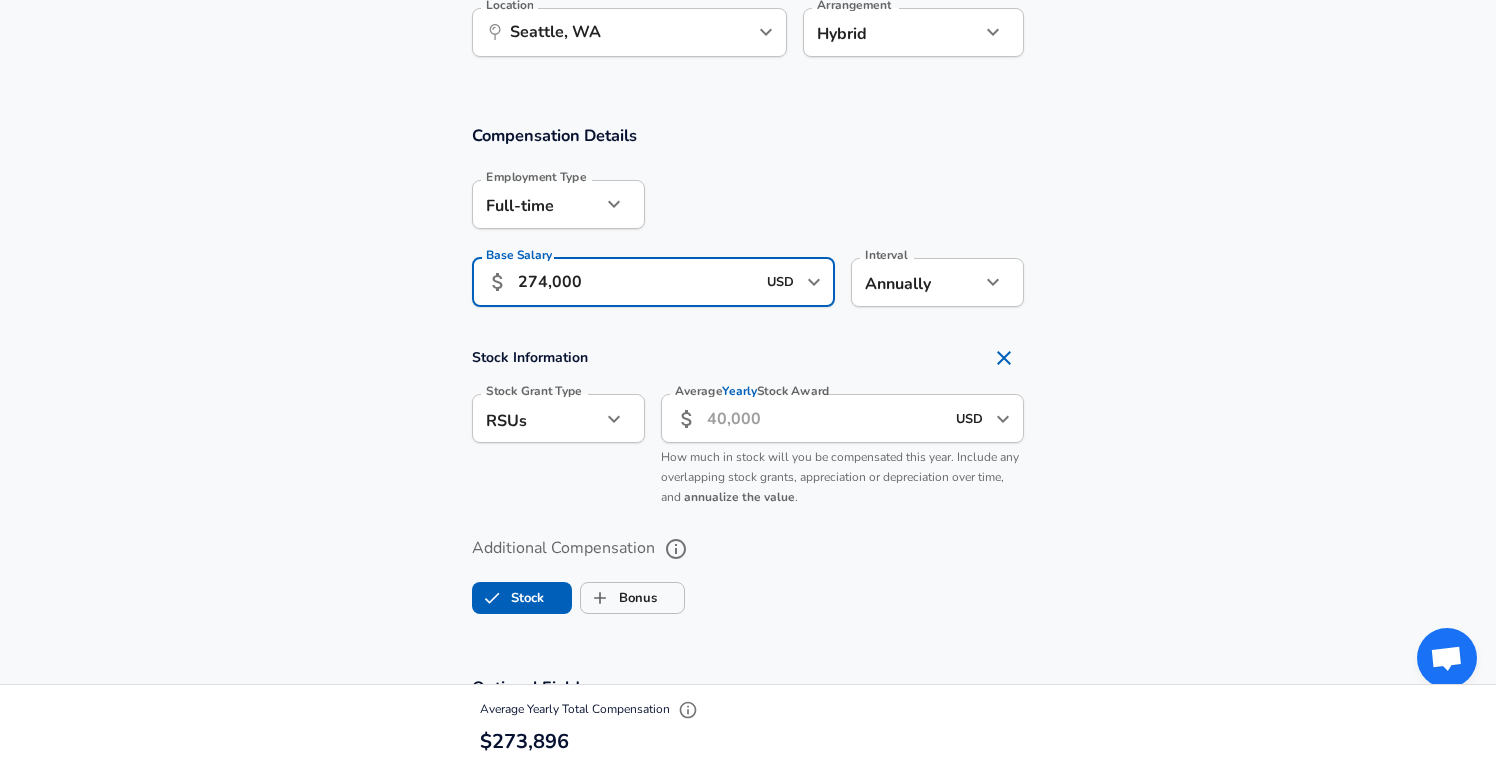 scroll, scrollTop: 1250, scrollLeft: 0, axis: vertical 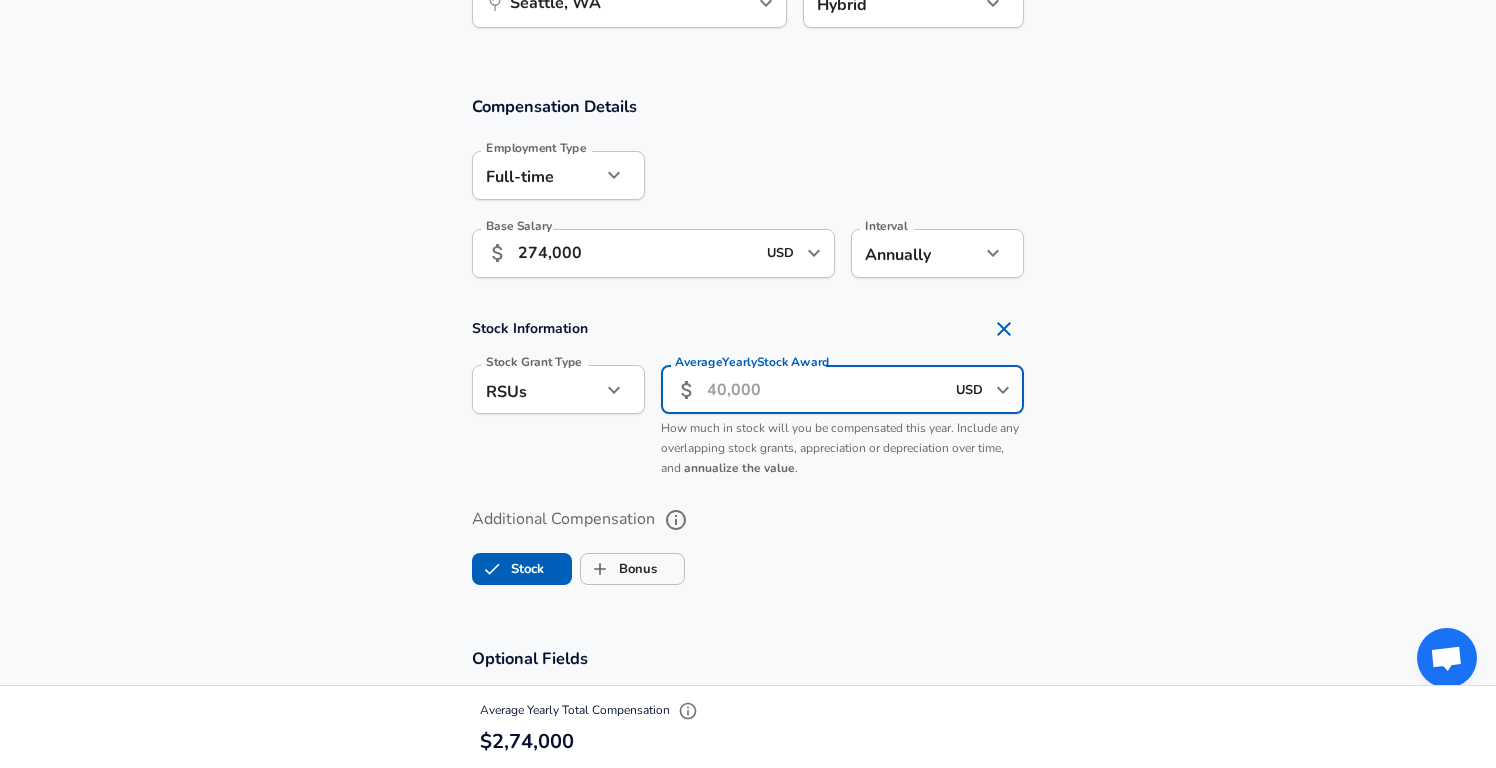 click on "Average  Yearly  Stock Award" at bounding box center [825, 389] 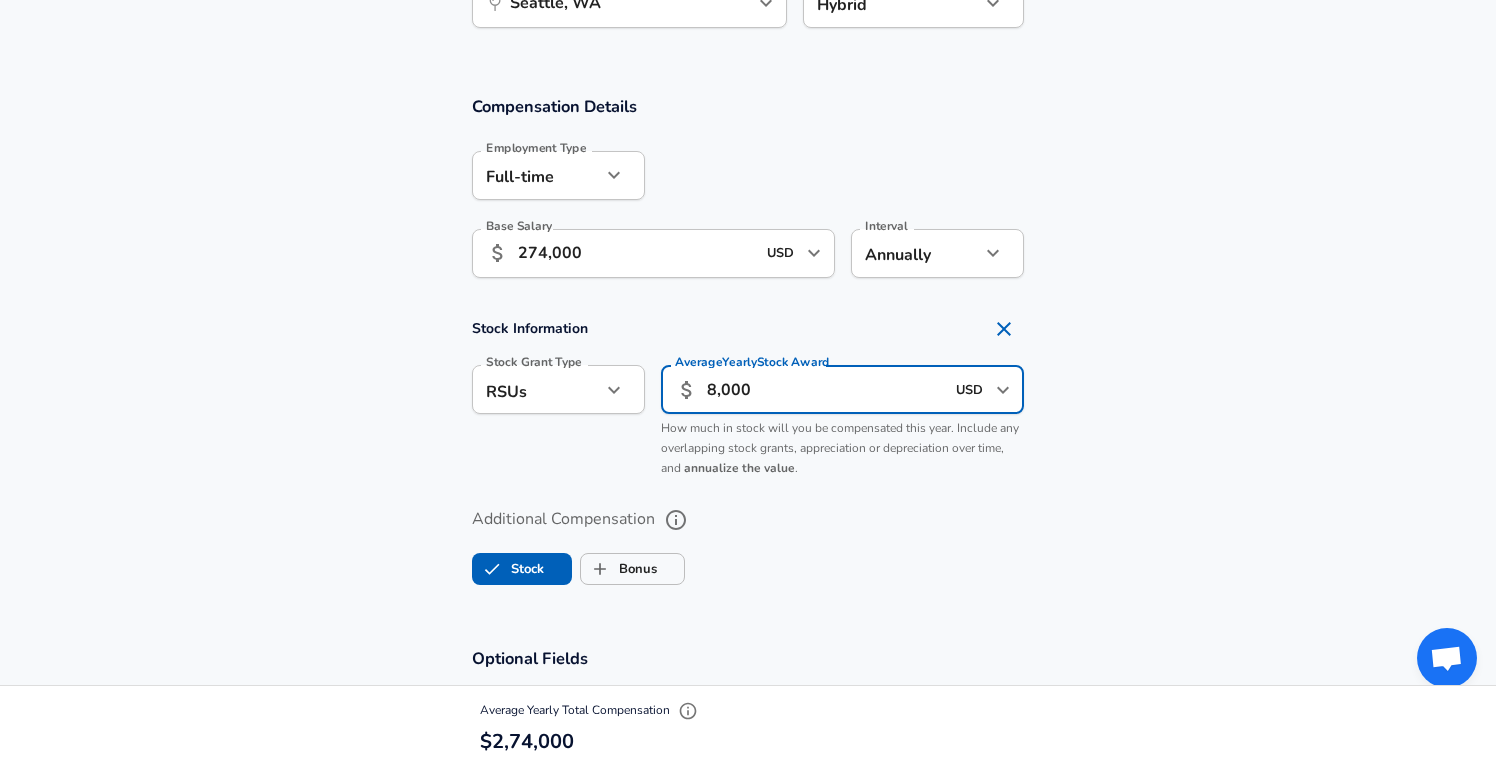 type on "80,000" 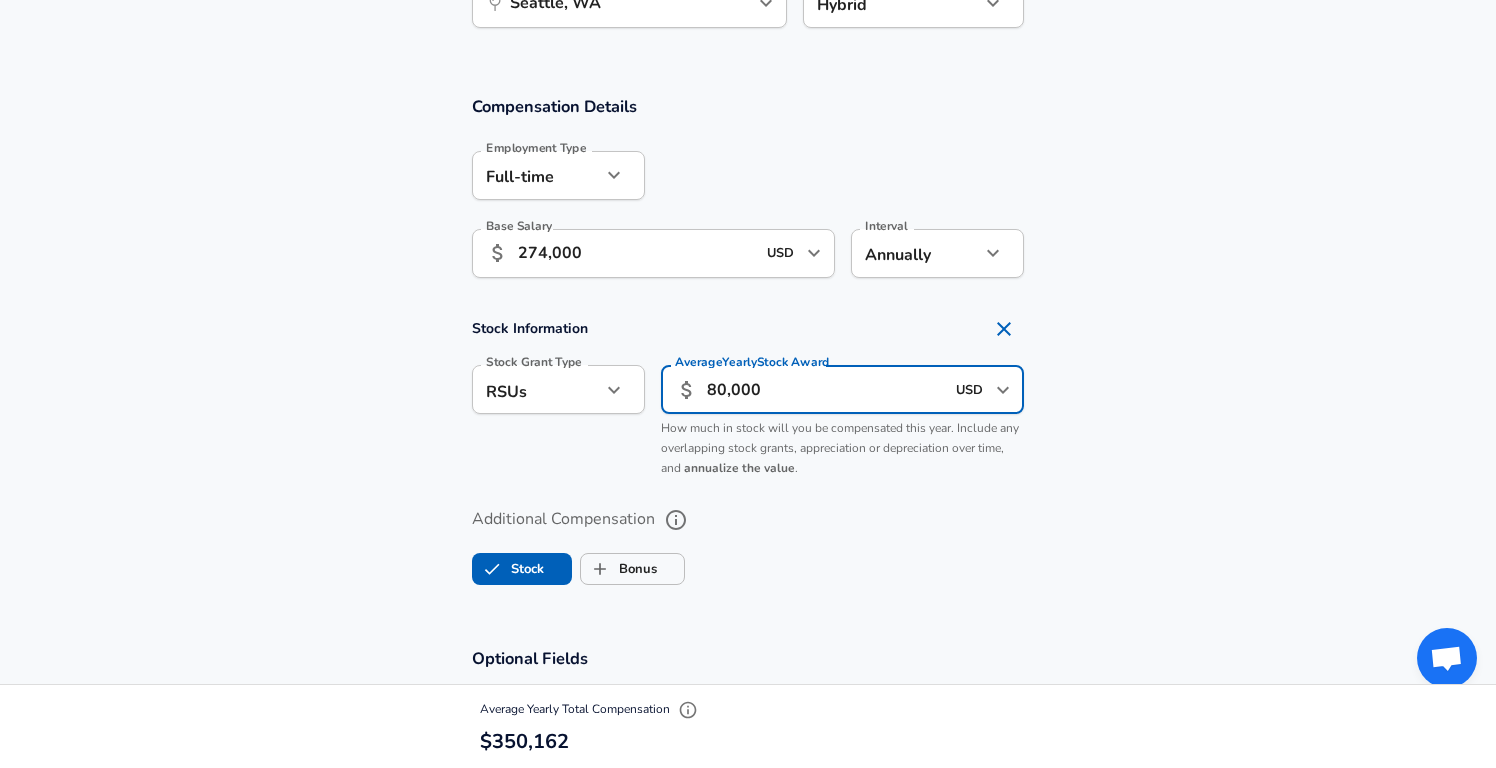 click on "Stock Information  Stock Grant Type RSUs stock Stock Grant Type Average  Yearly  Stock Award ​ 80,000 USD ​ Average  Yearly  Stock Award   How much in stock will you be compensated this year. Include any overlapping stock grants, appreciation or depreciation over time, and   annualize the value ." at bounding box center (748, 398) 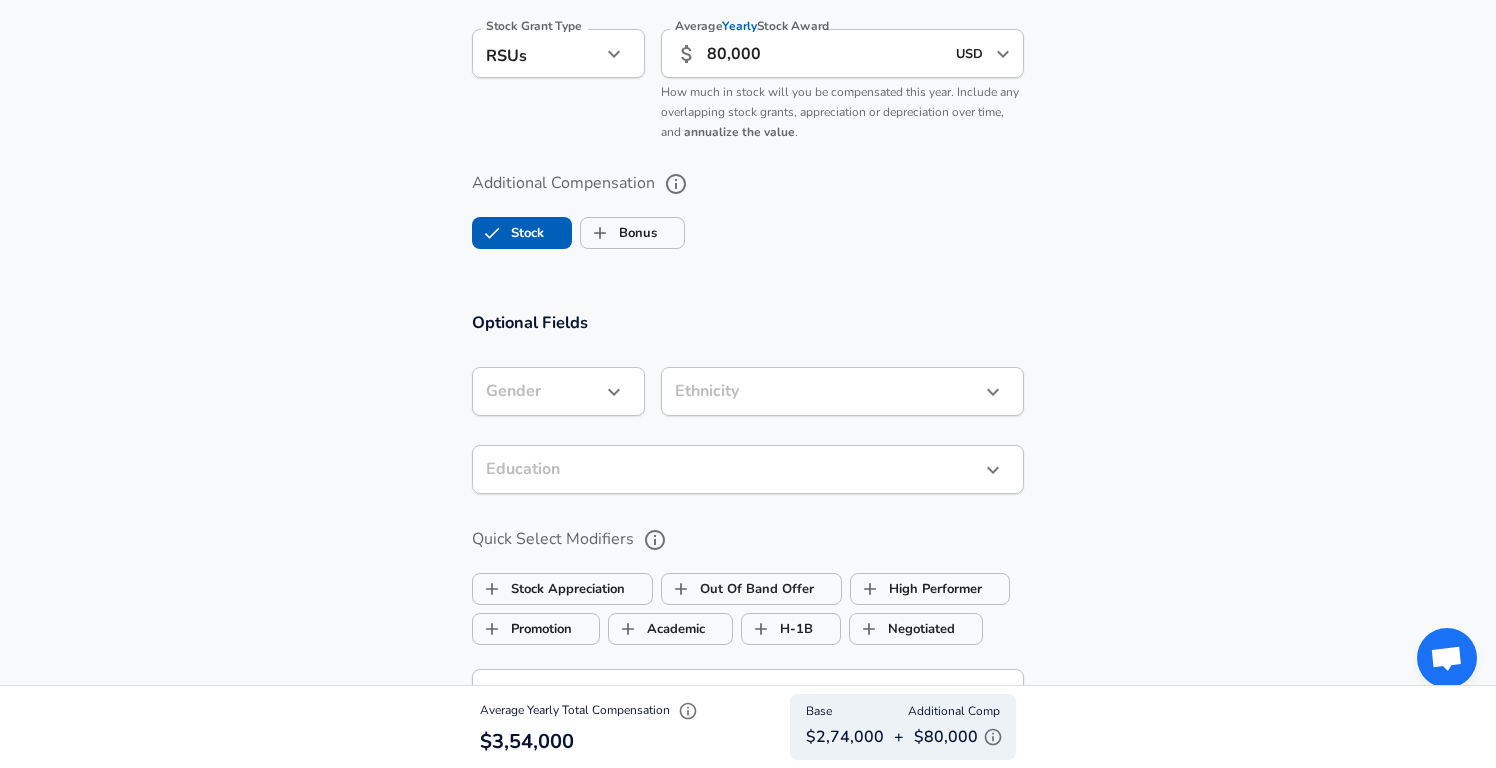 scroll, scrollTop: 1594, scrollLeft: 0, axis: vertical 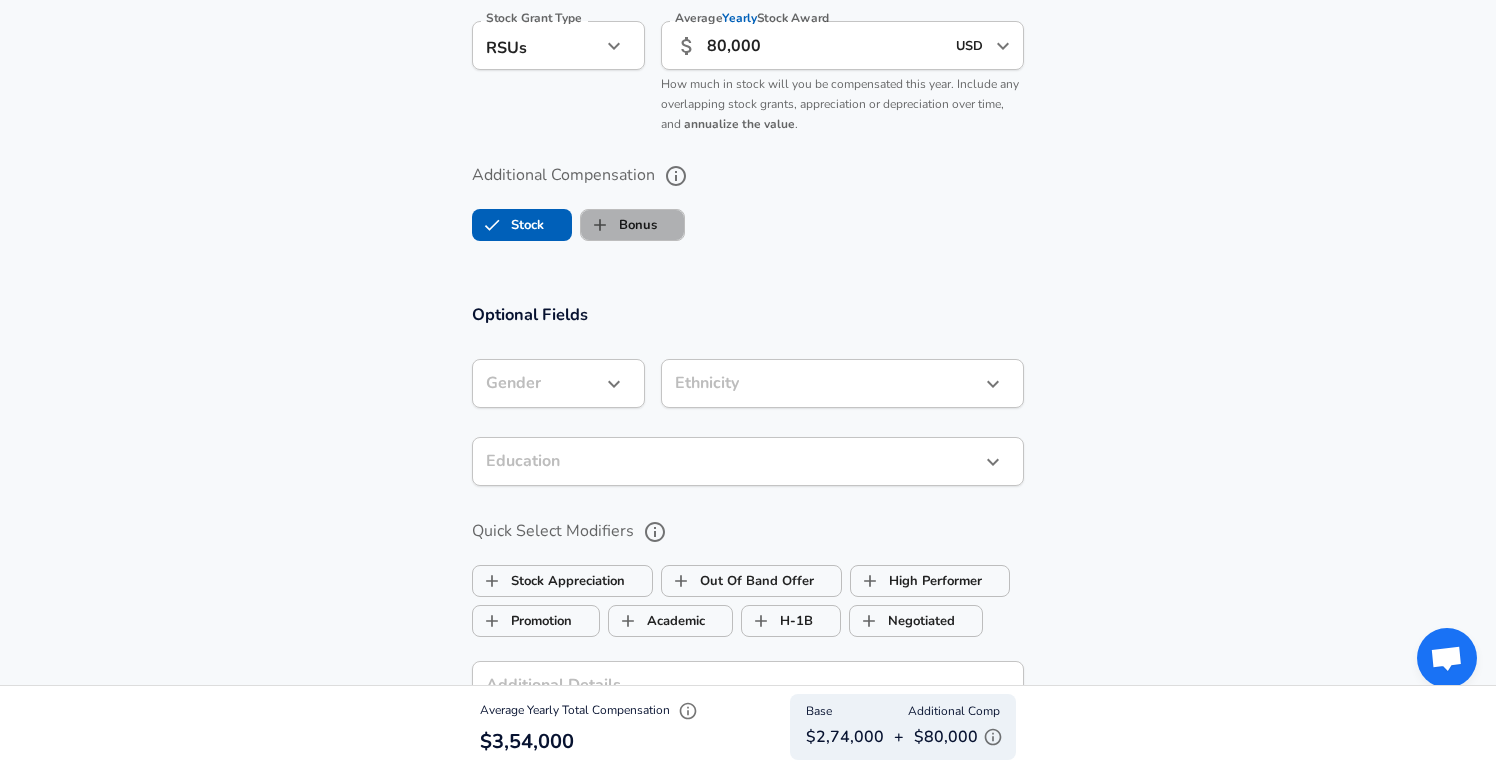 click on "Bonus" at bounding box center (619, 225) 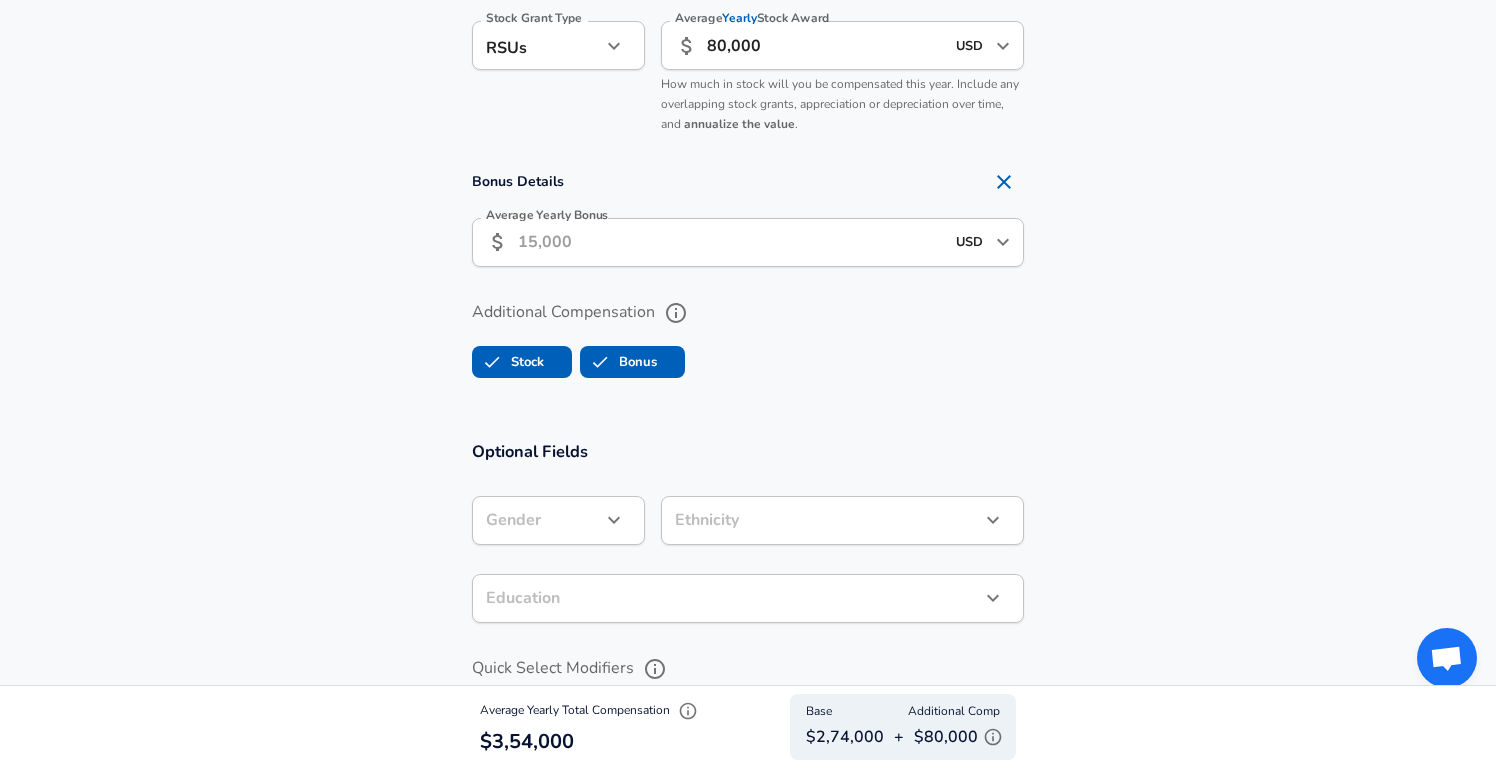 click on "Average Yearly Bonus" at bounding box center (731, 242) 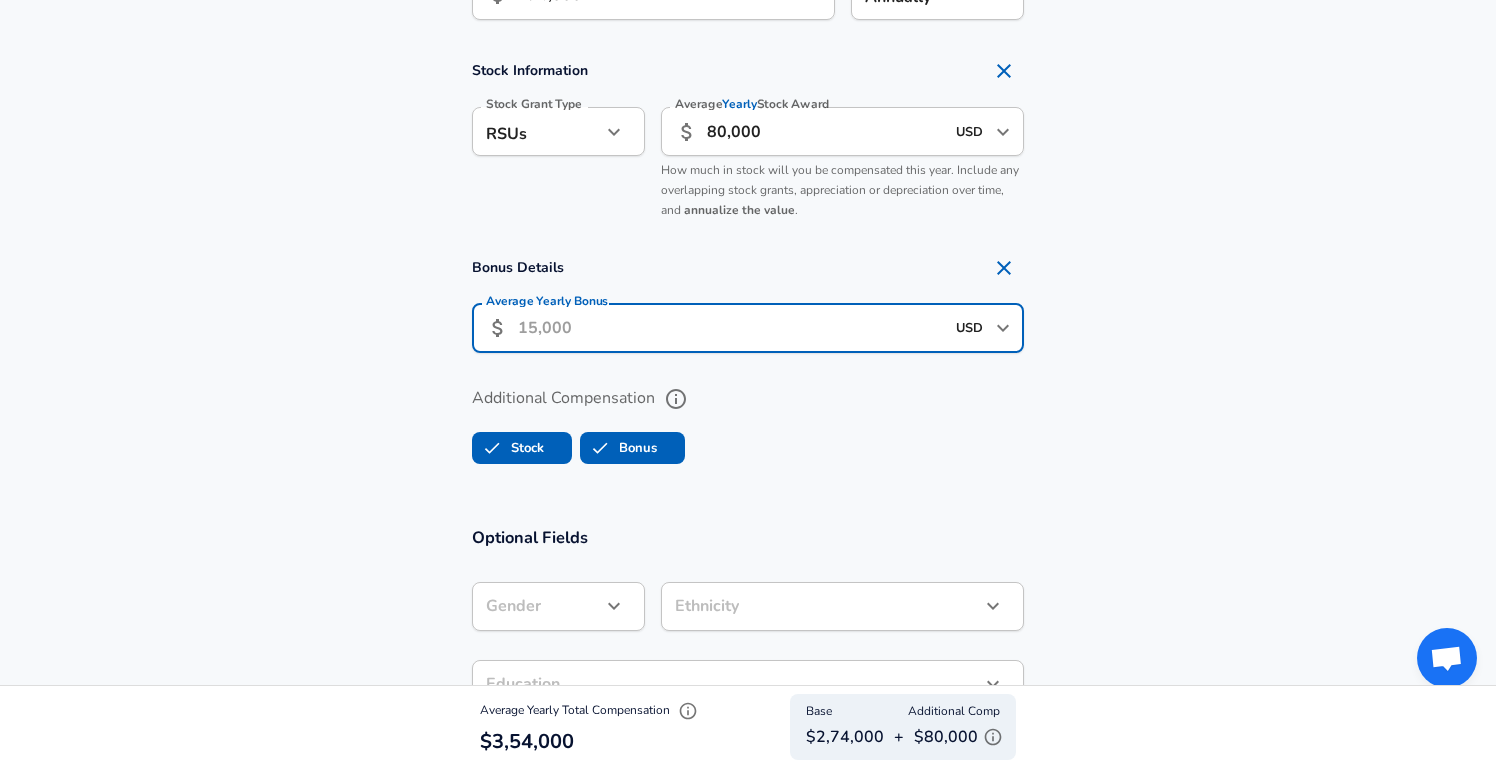 scroll, scrollTop: 1511, scrollLeft: 0, axis: vertical 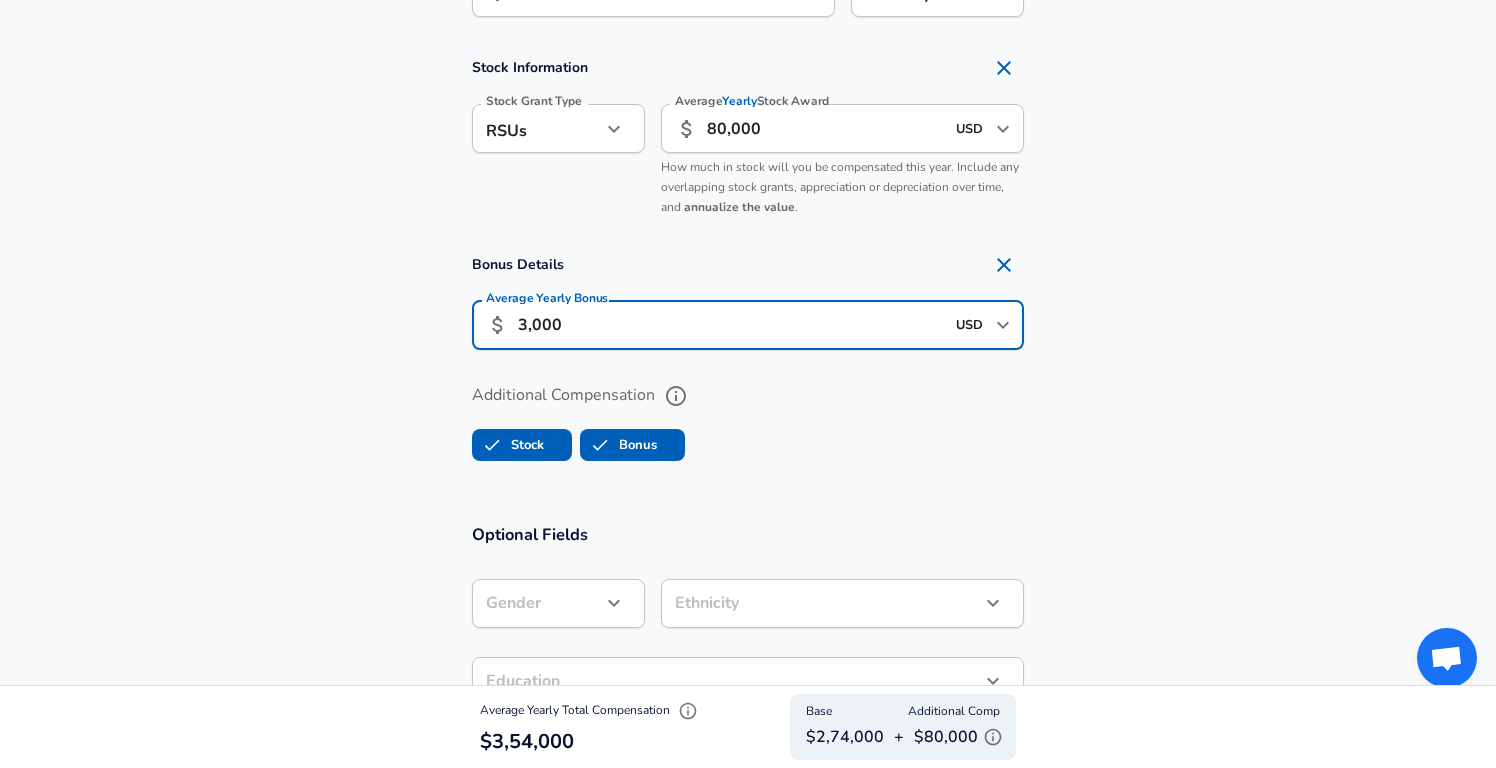 type on "30,000" 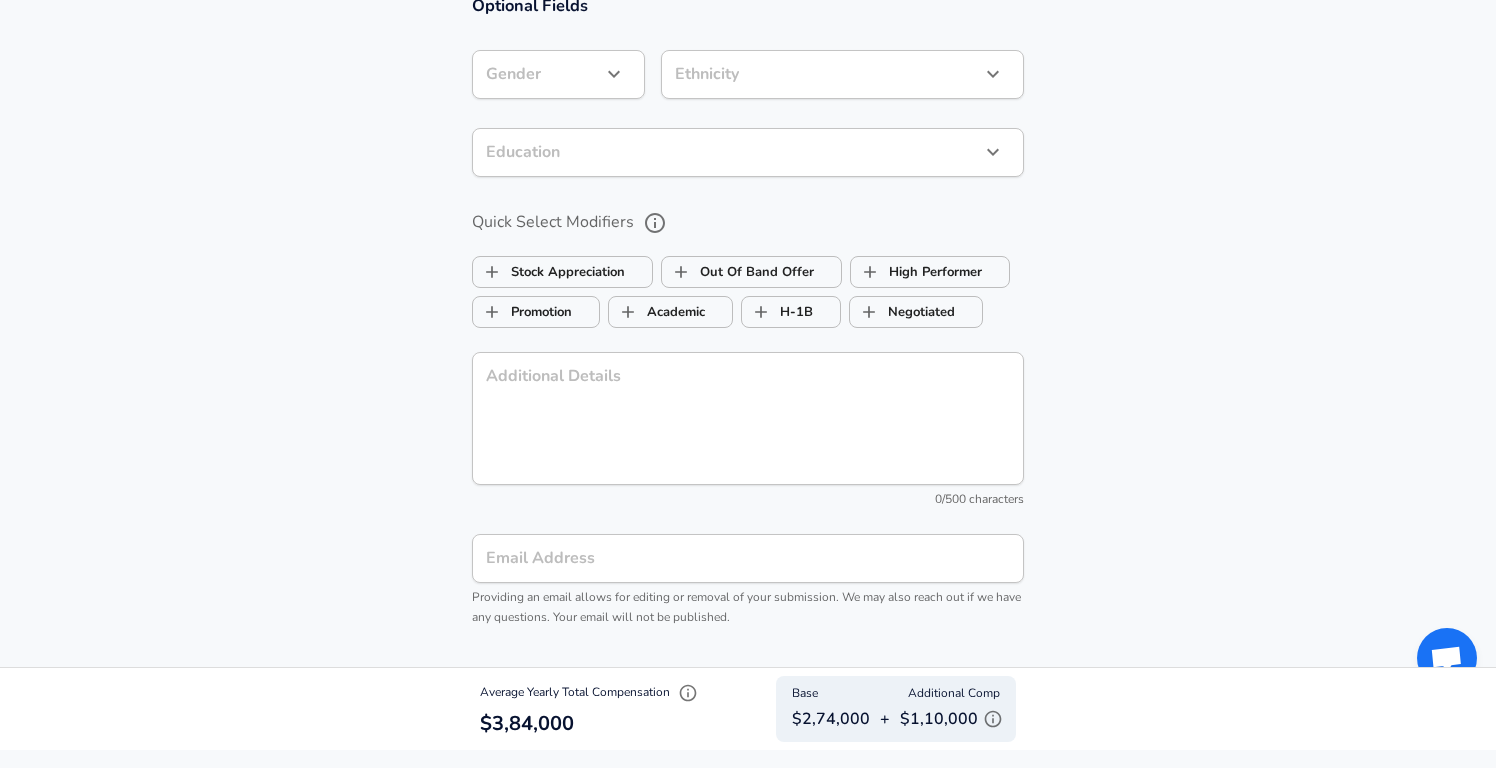 scroll, scrollTop: 2093, scrollLeft: 0, axis: vertical 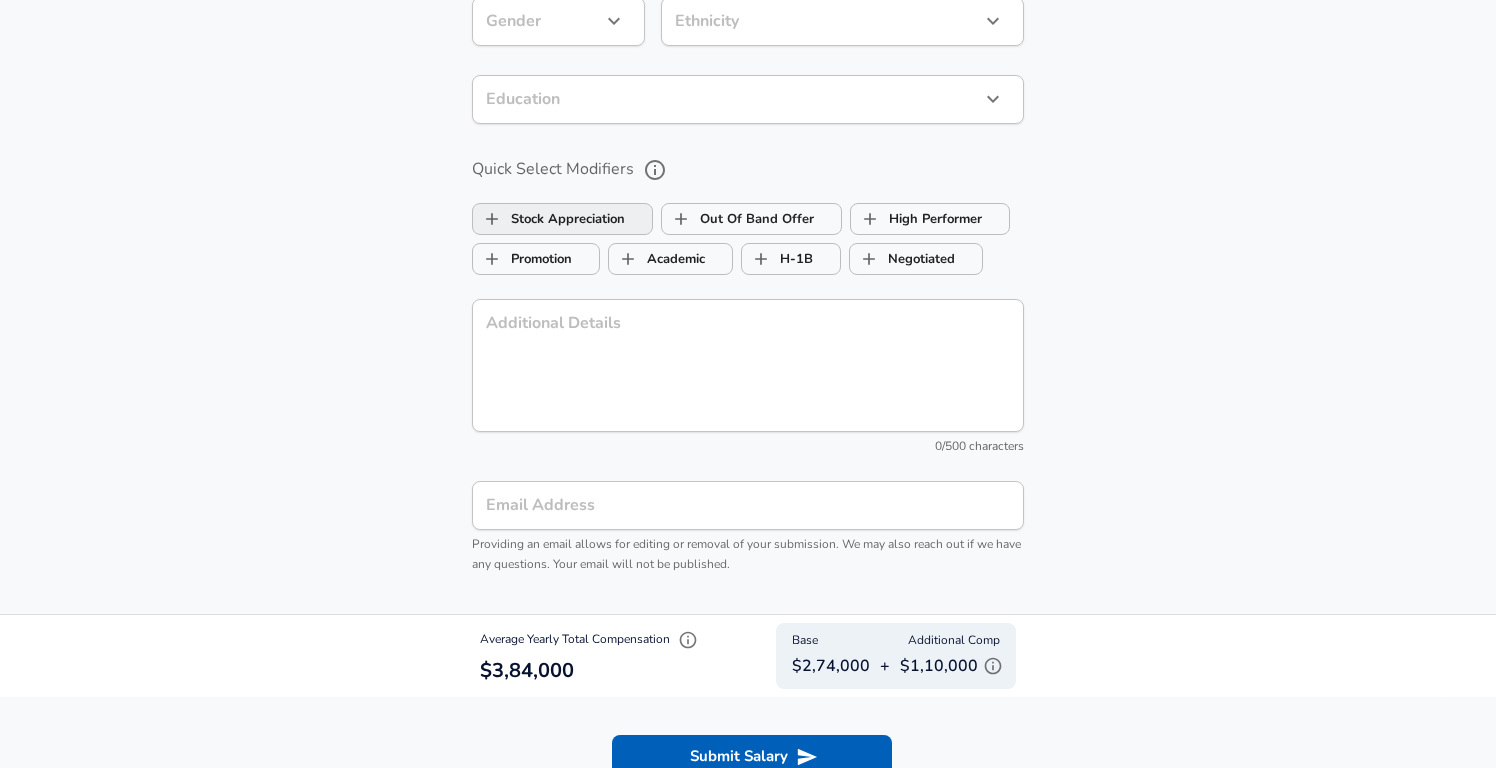 click on "Stock Appreciation" at bounding box center [549, 219] 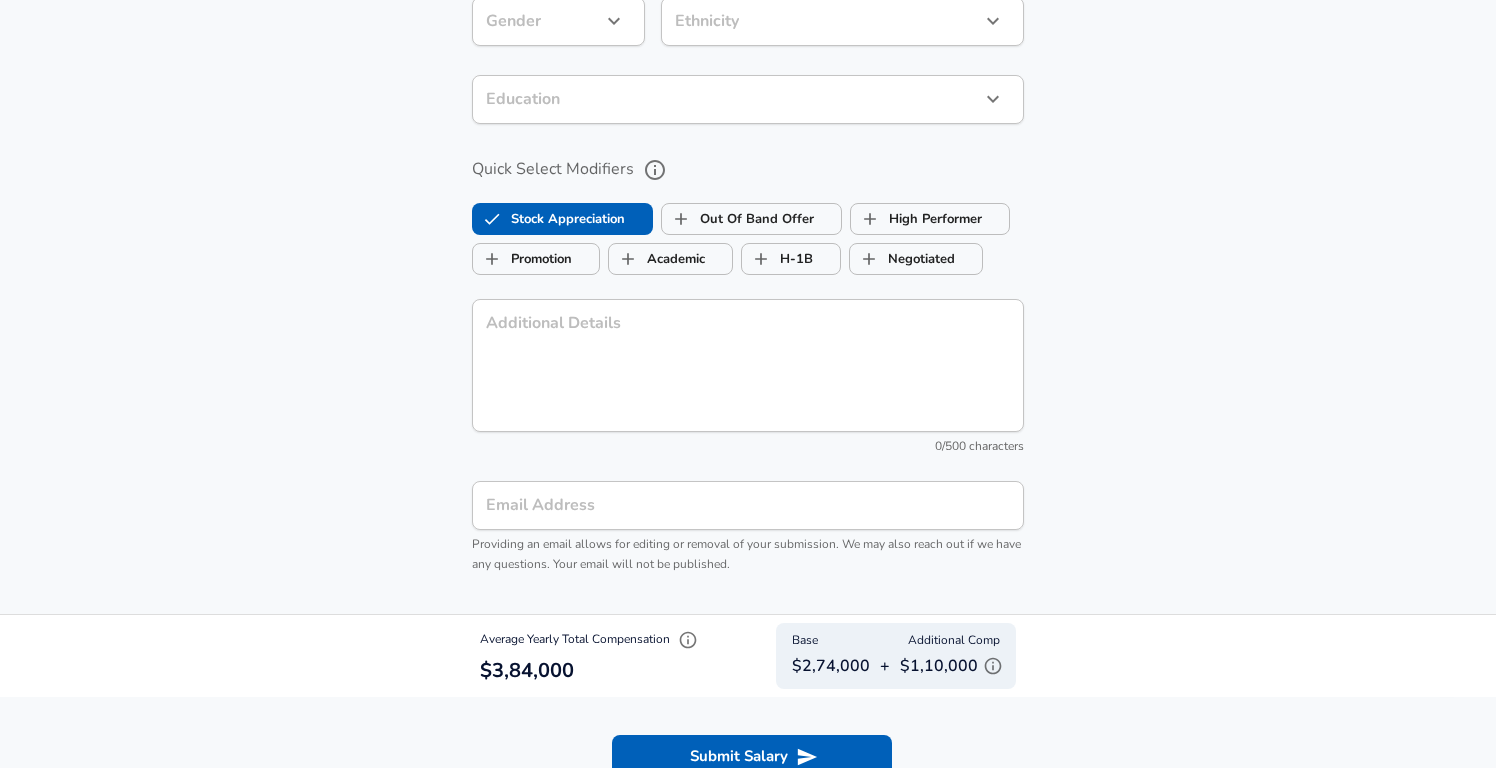 checkbox on "true" 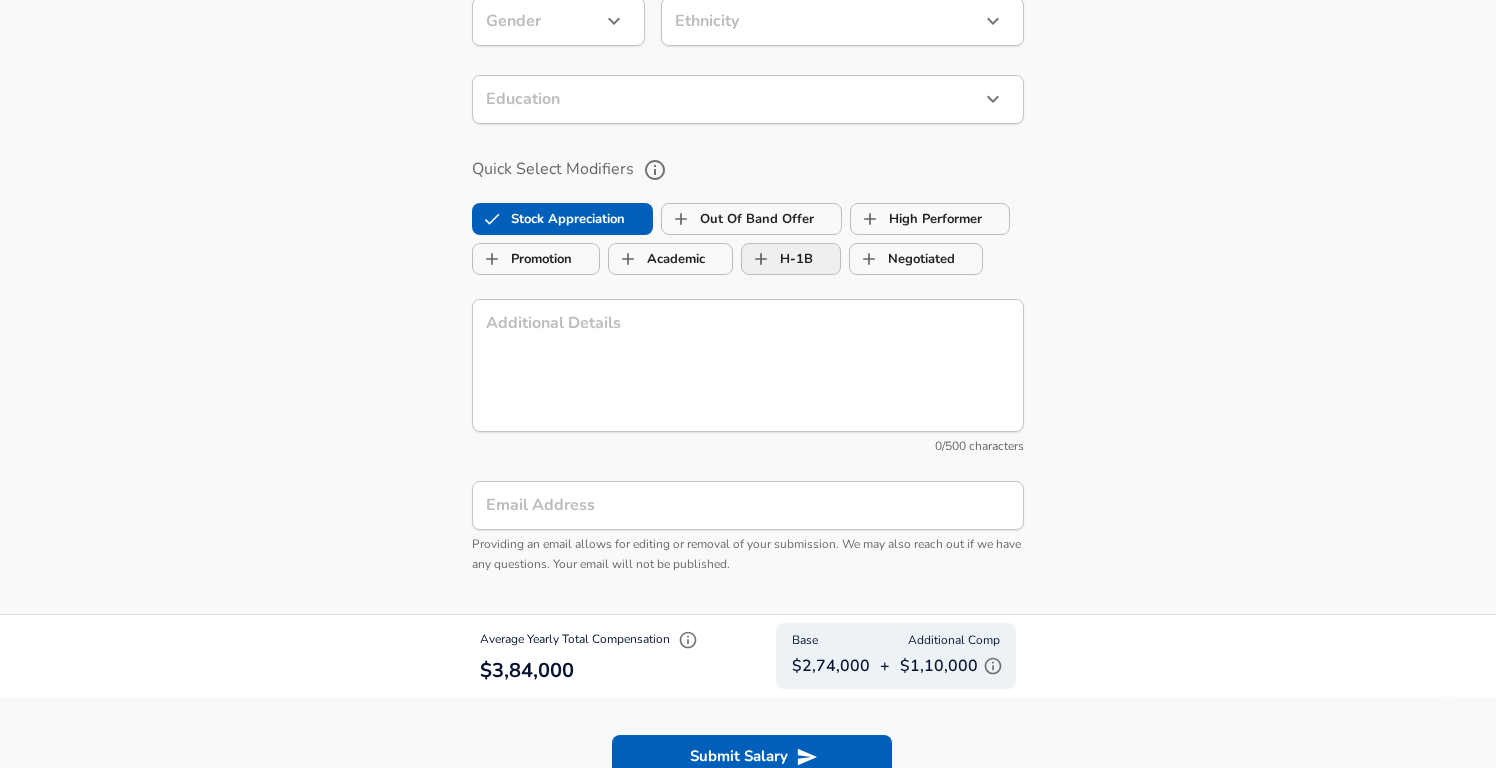 click on "H-1B" at bounding box center [777, 259] 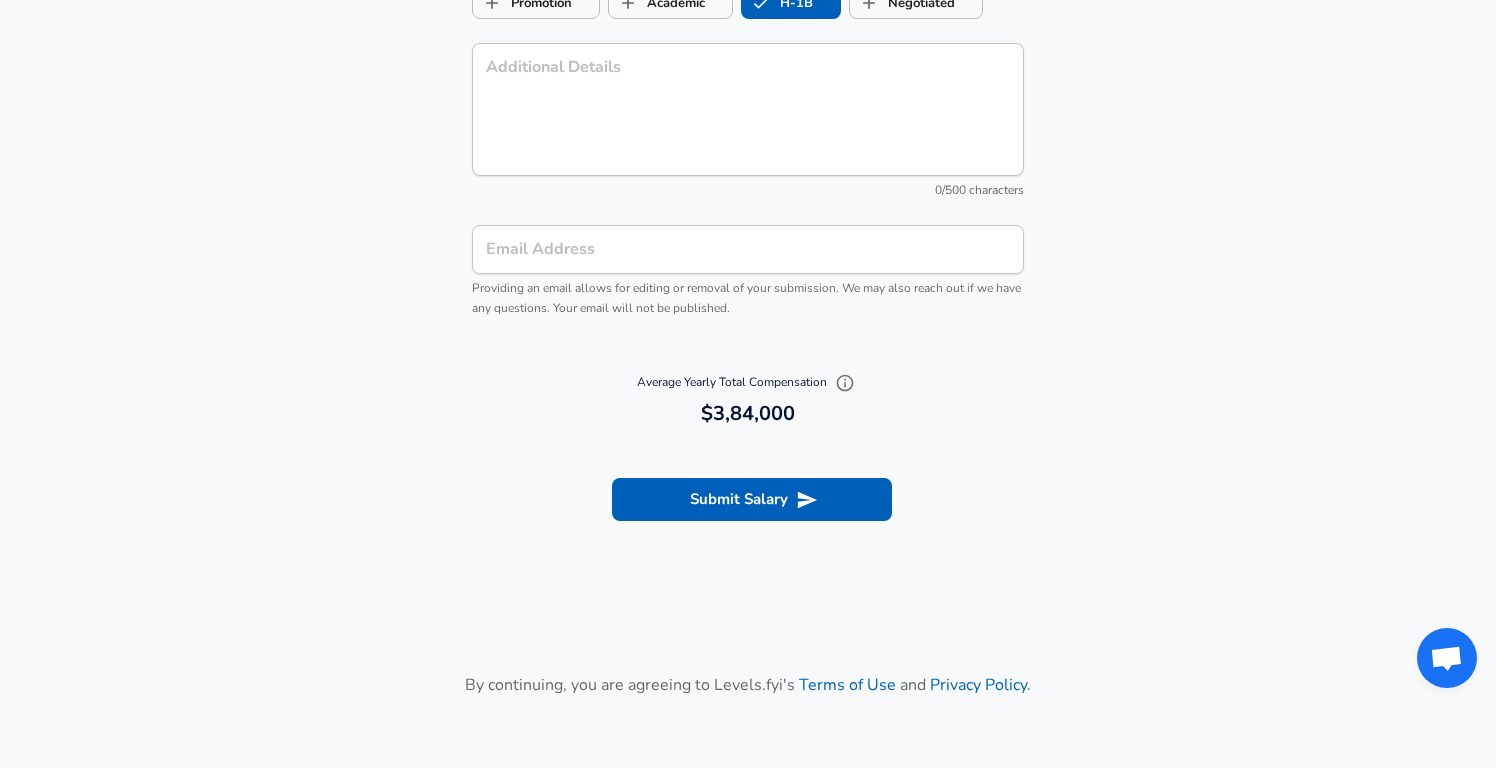 scroll, scrollTop: 2350, scrollLeft: 0, axis: vertical 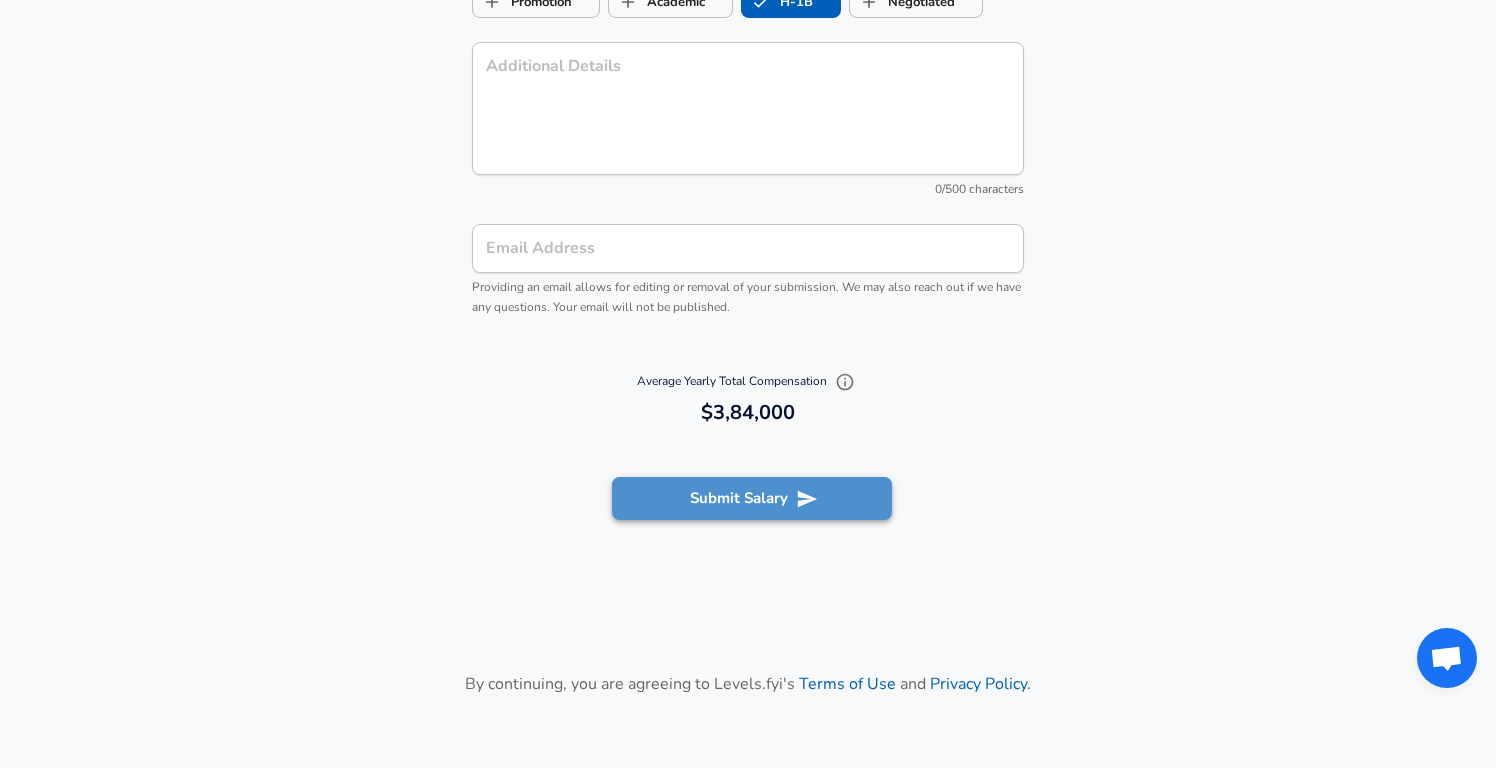 click on "Submit Salary" at bounding box center [752, 498] 